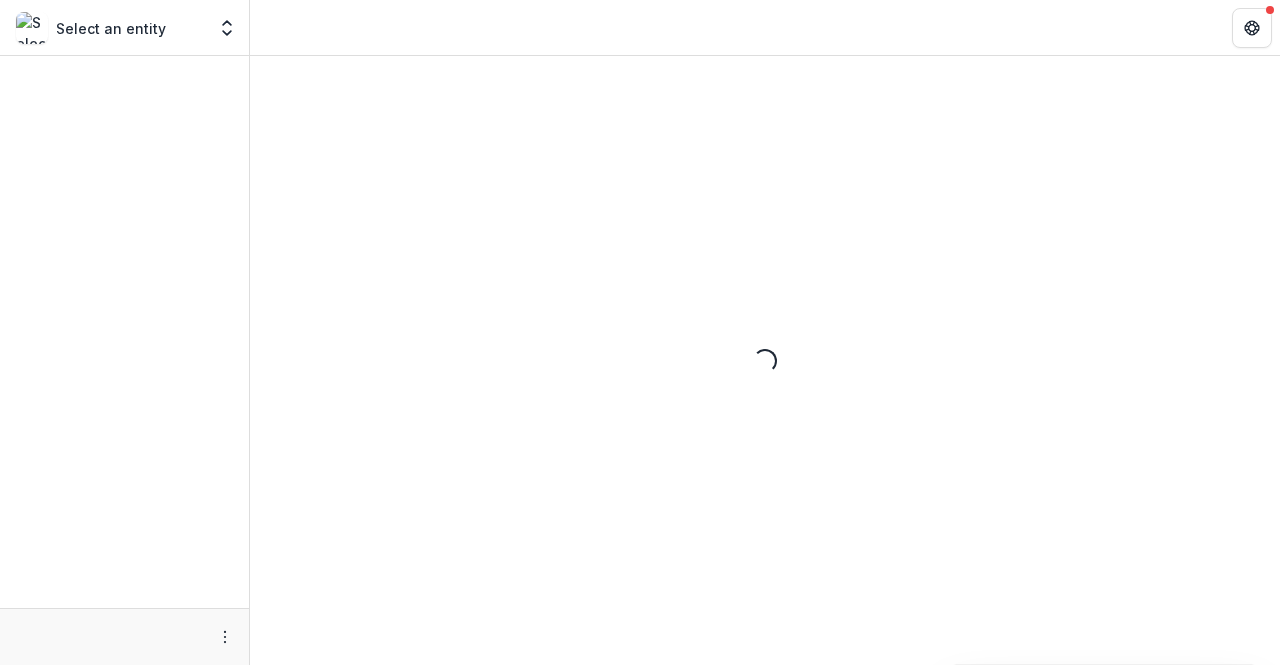 scroll, scrollTop: 0, scrollLeft: 0, axis: both 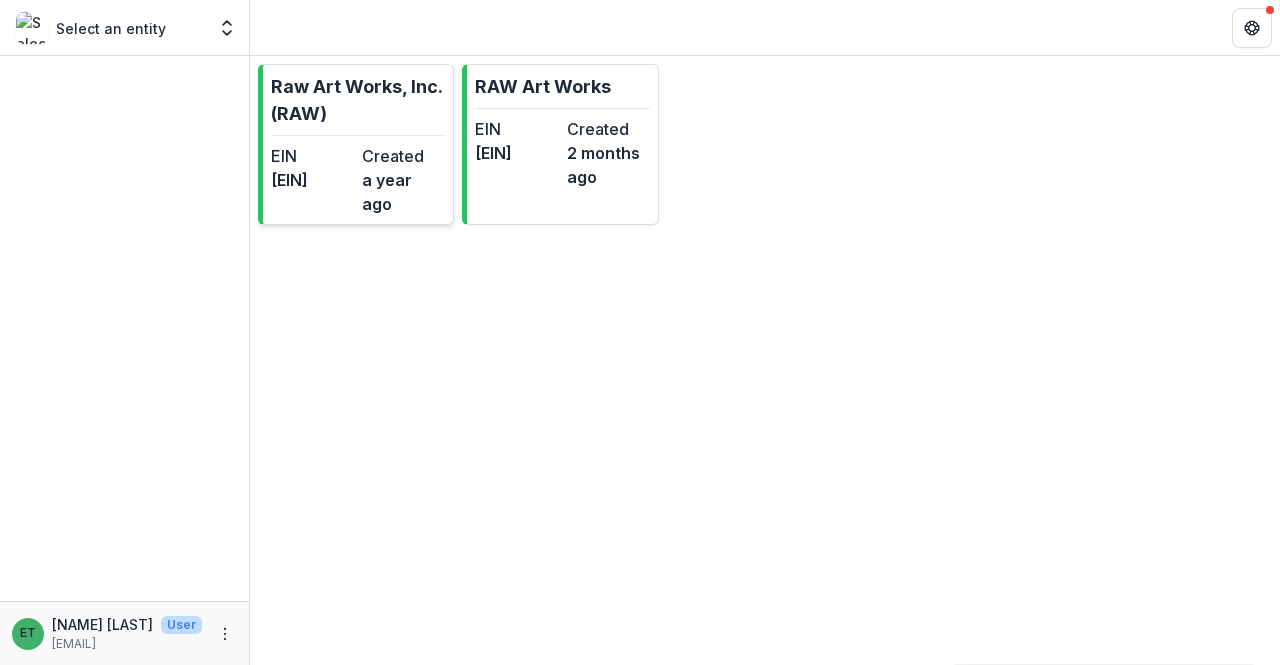 click on "[EIN]" at bounding box center (312, 180) 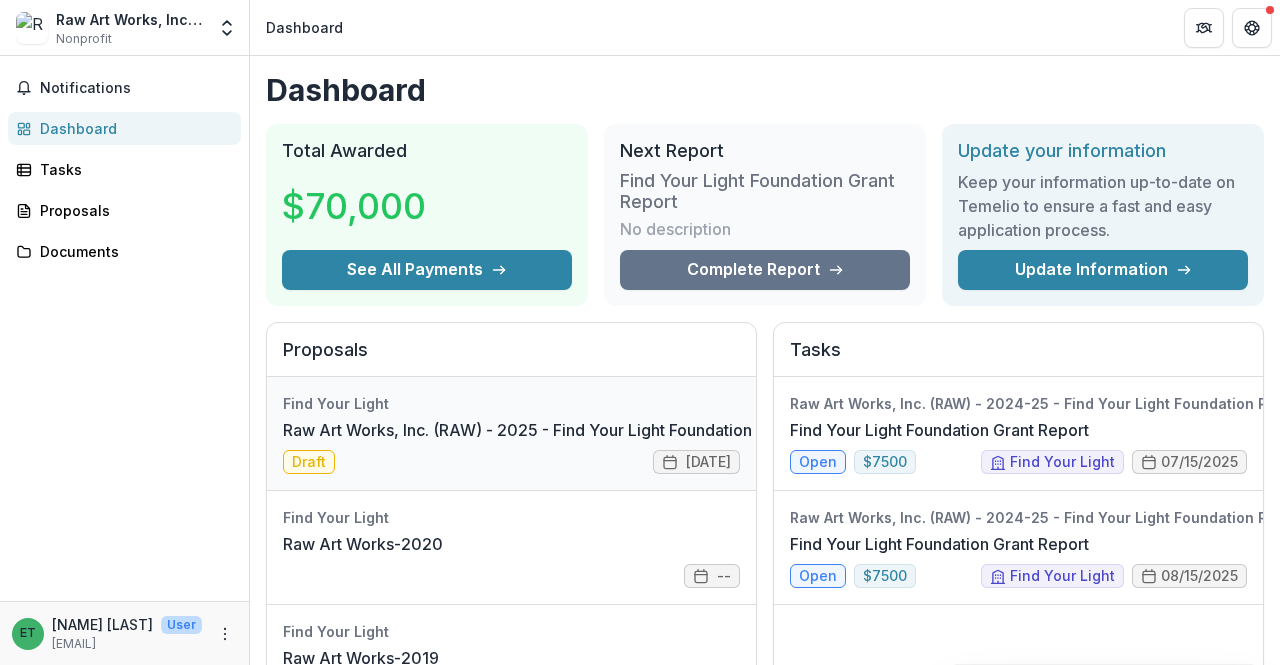 click on "Raw Art Works, Inc. (RAW) - 2025 - Find Your Light Foundation 25/26 RFP Grant Application" at bounding box center (626, 430) 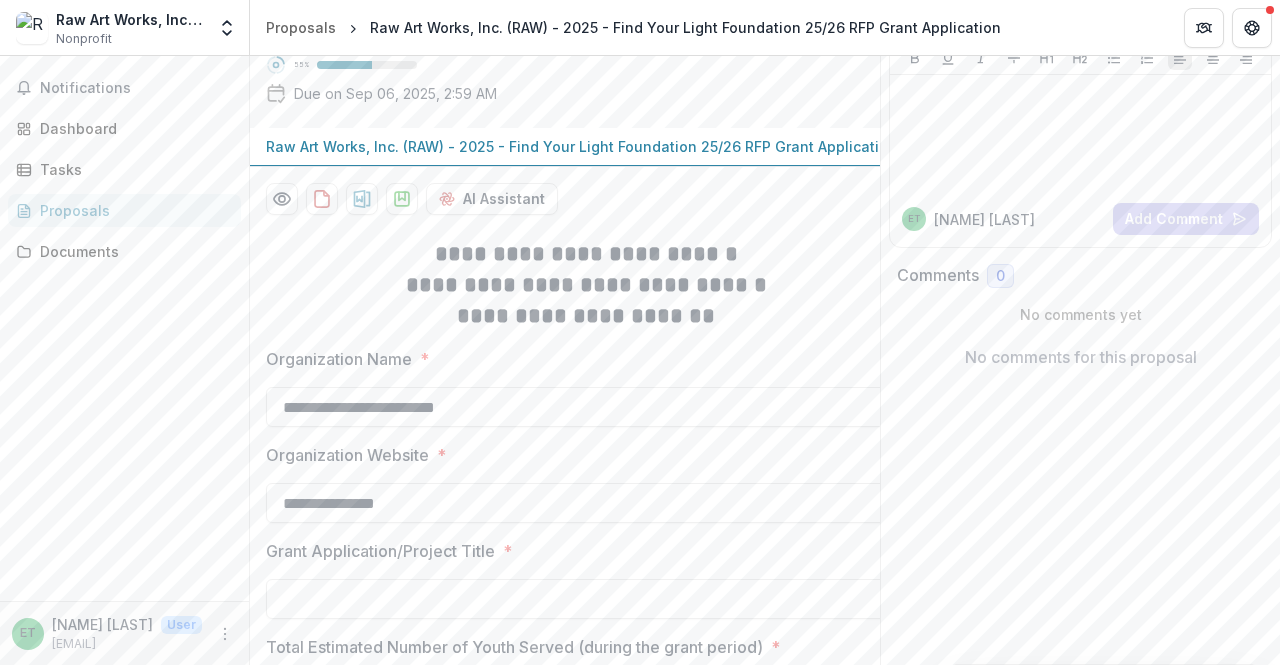scroll, scrollTop: 0, scrollLeft: 0, axis: both 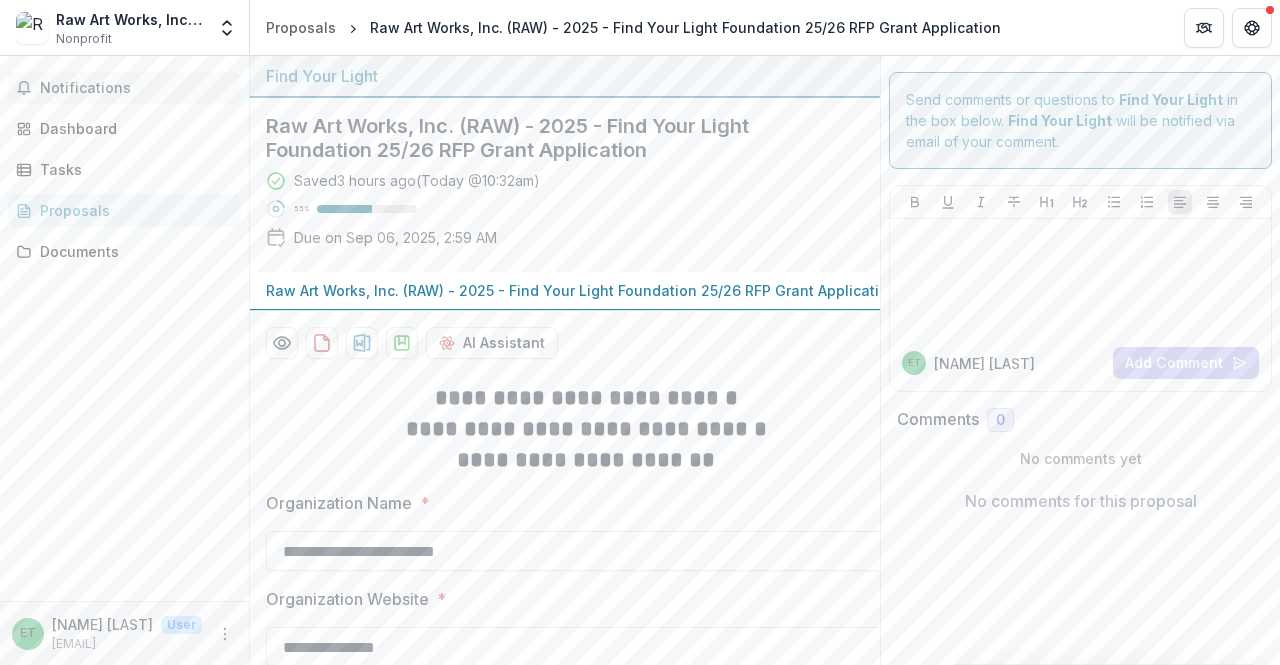 click on "Notifications" at bounding box center [136, 88] 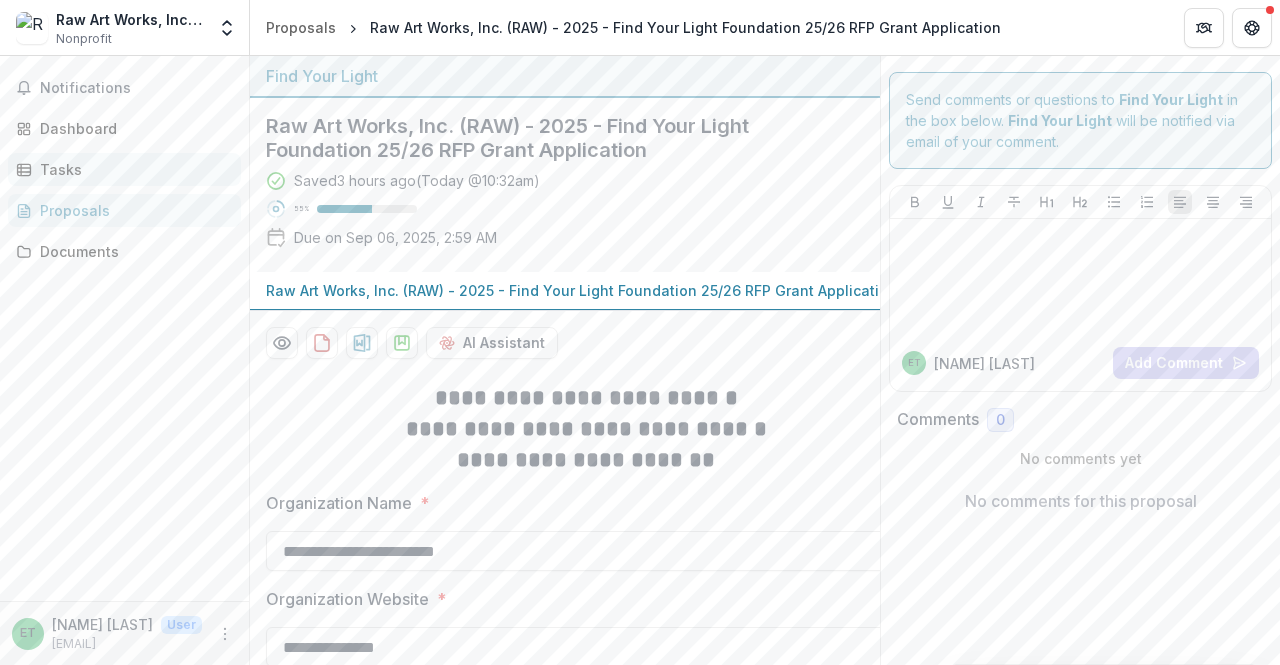 click on "Tasks" at bounding box center [132, 169] 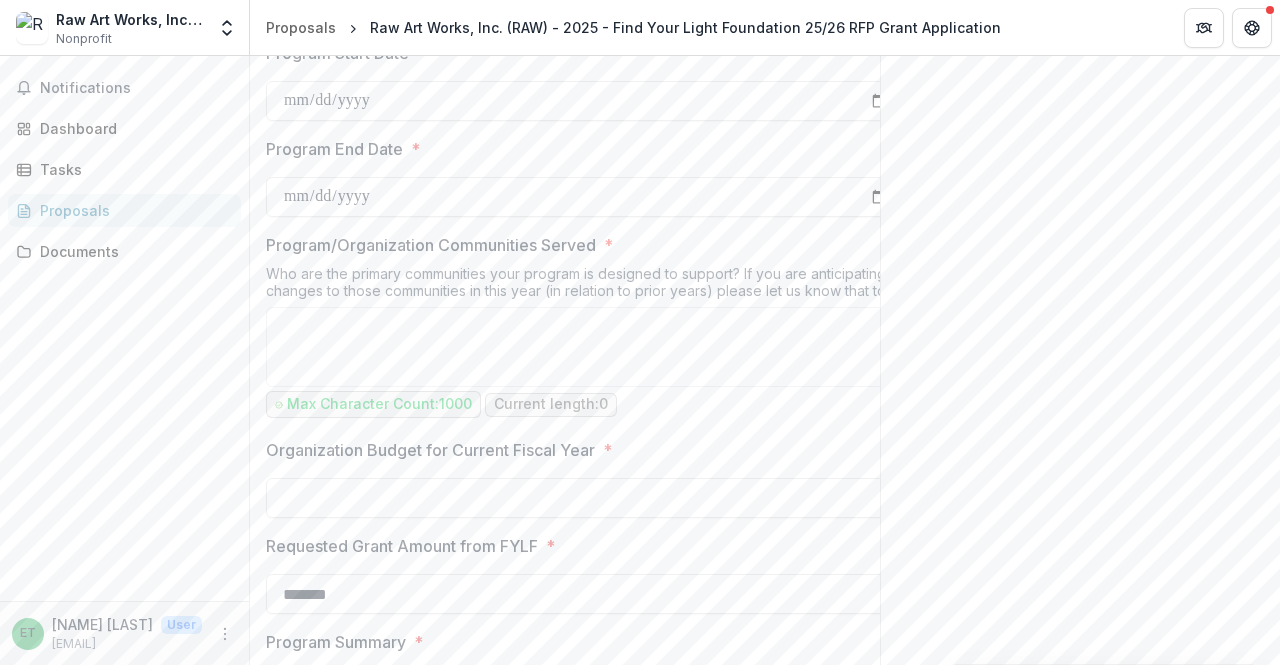 scroll, scrollTop: 1106, scrollLeft: 0, axis: vertical 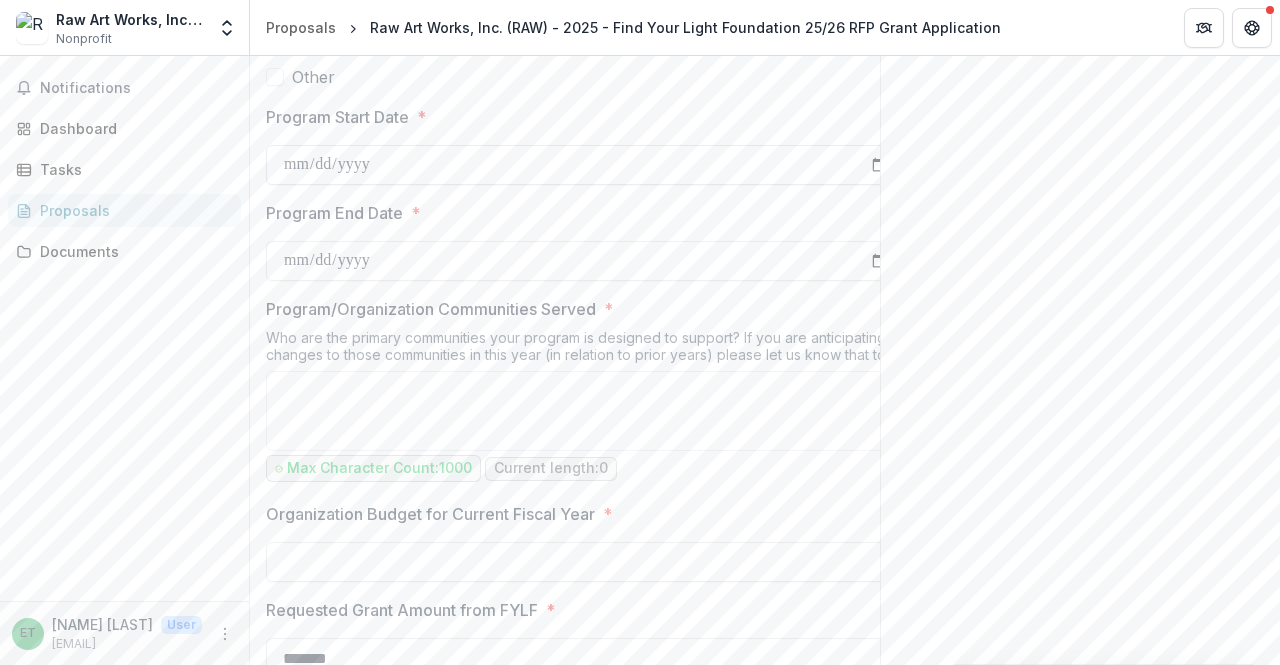 click on "Program Start Date *" at bounding box center [586, 165] 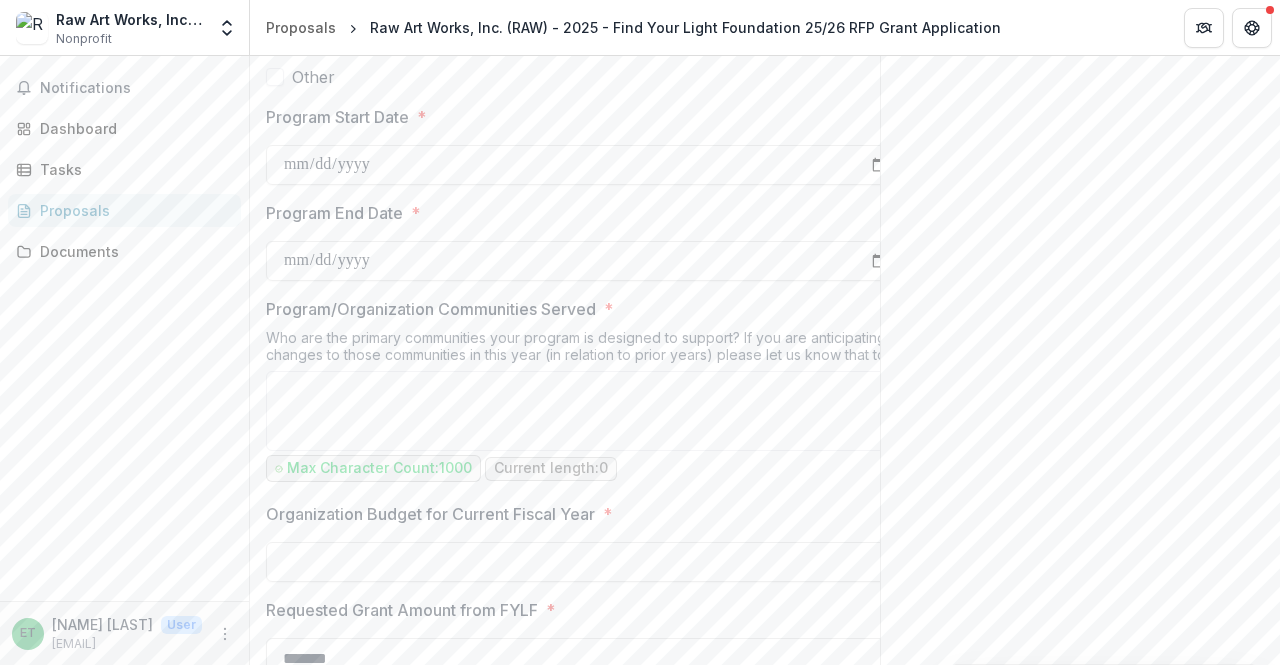 click on "Send comments or questions to   Find Your Light   in the box below.   Find Your Light   will be notified via email of your comment. ET [NAME] [LAST] Add Comment Comments 0 No comments yet No comments for this proposal" at bounding box center [1080, 647] 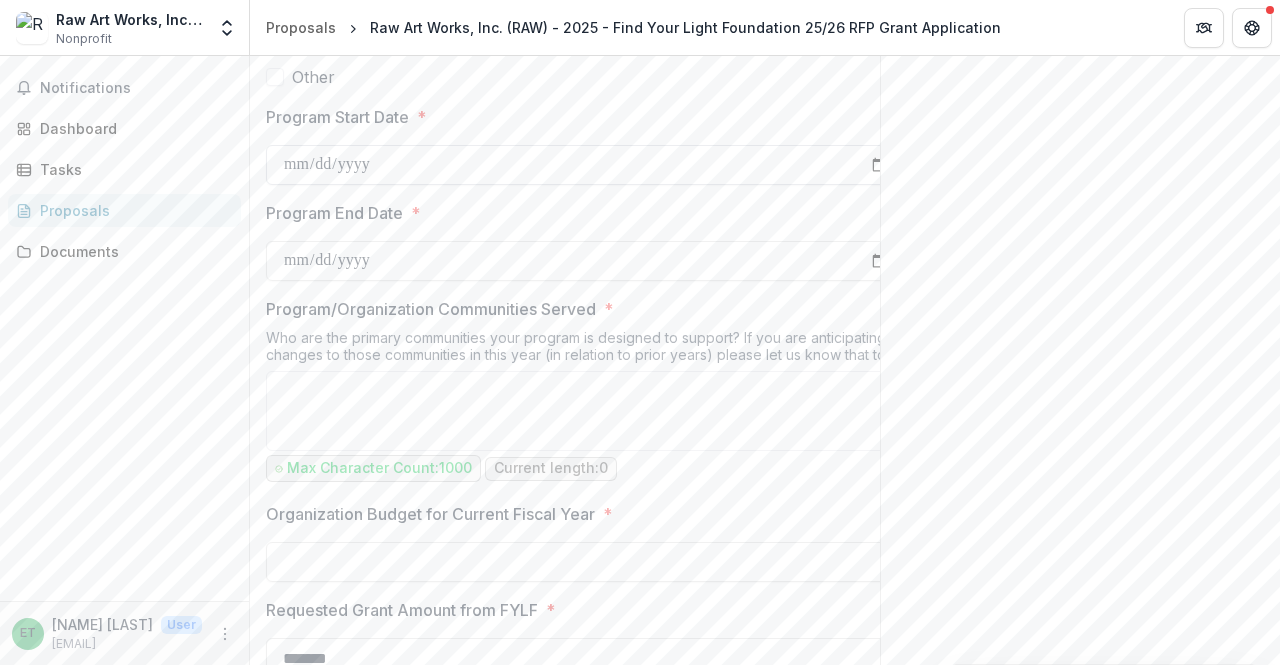 click on "Program Start Date *" at bounding box center (586, 165) 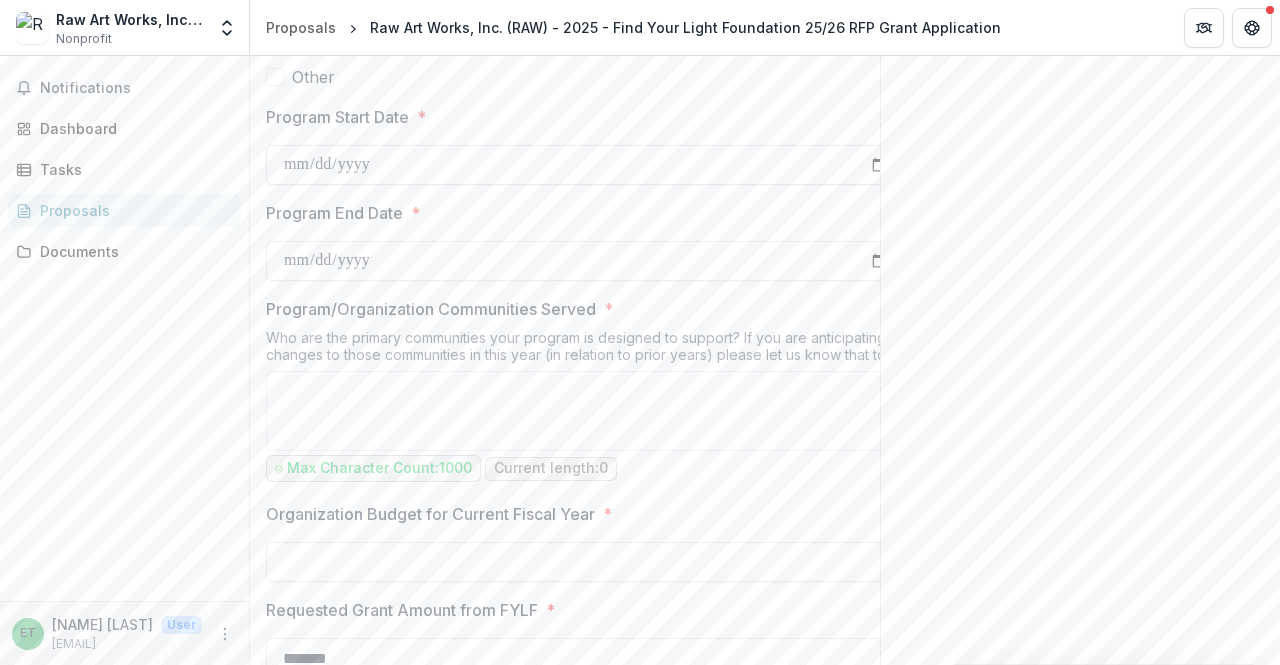 type on "**********" 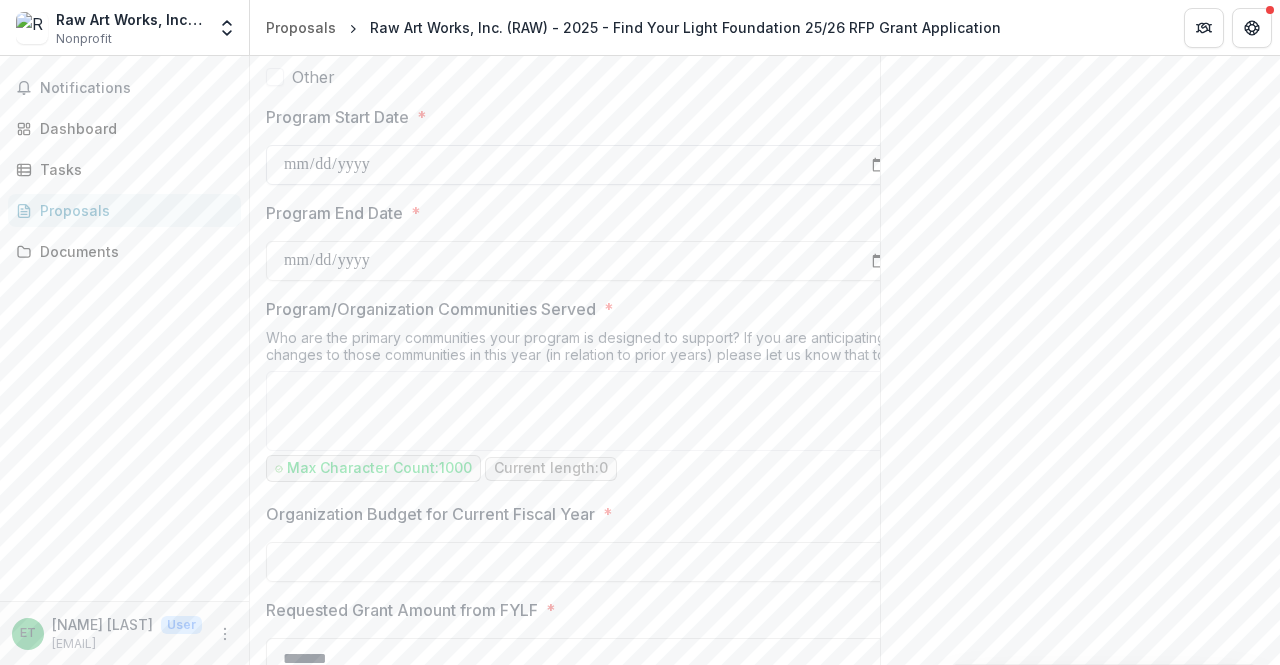 type on "**********" 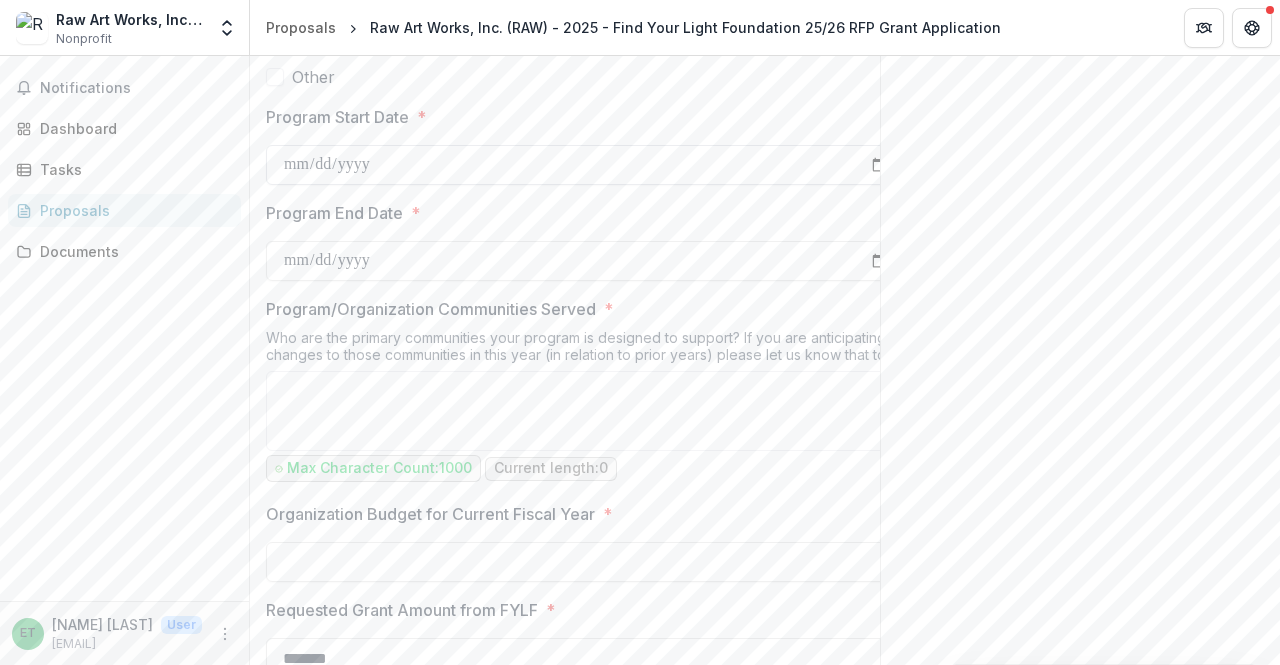 type on "**********" 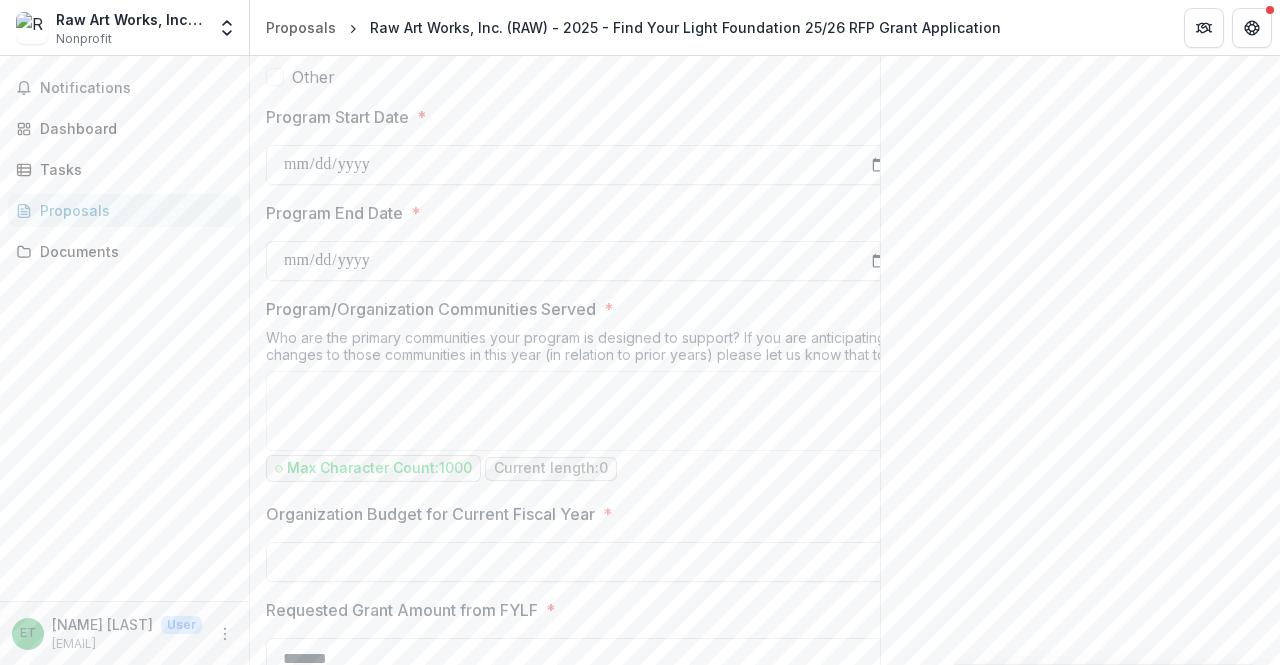 click on "Program/Organization Communities Served *" at bounding box center (580, 309) 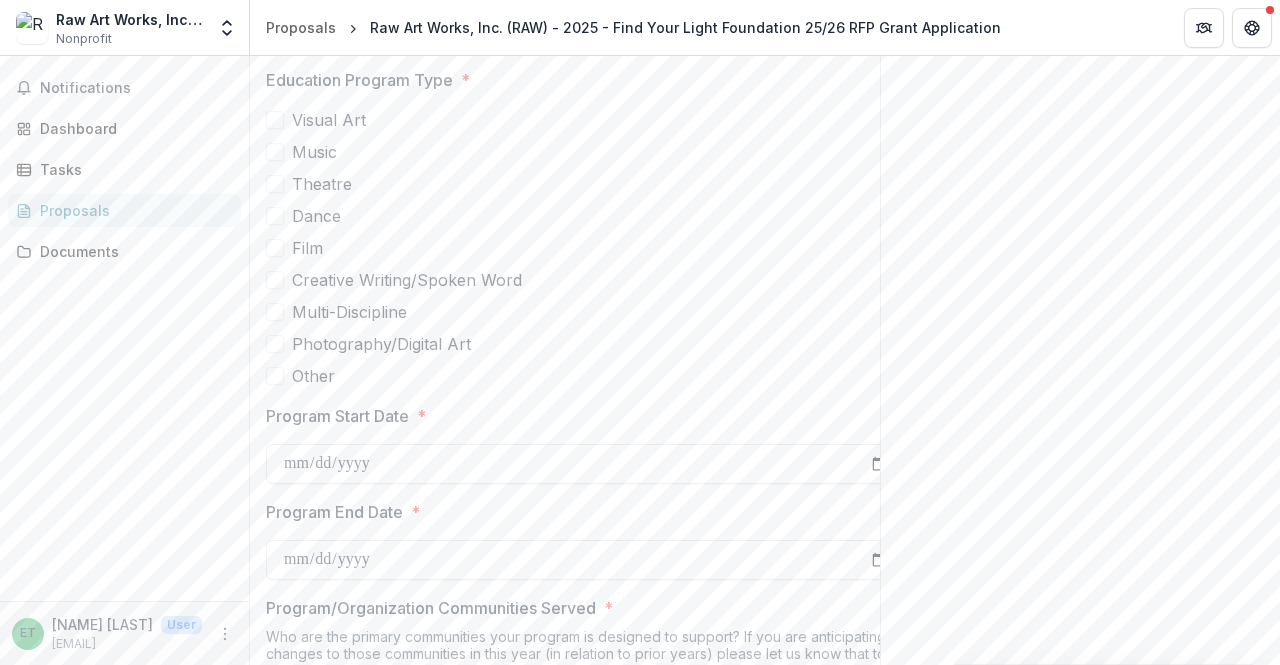 scroll, scrollTop: 806, scrollLeft: 0, axis: vertical 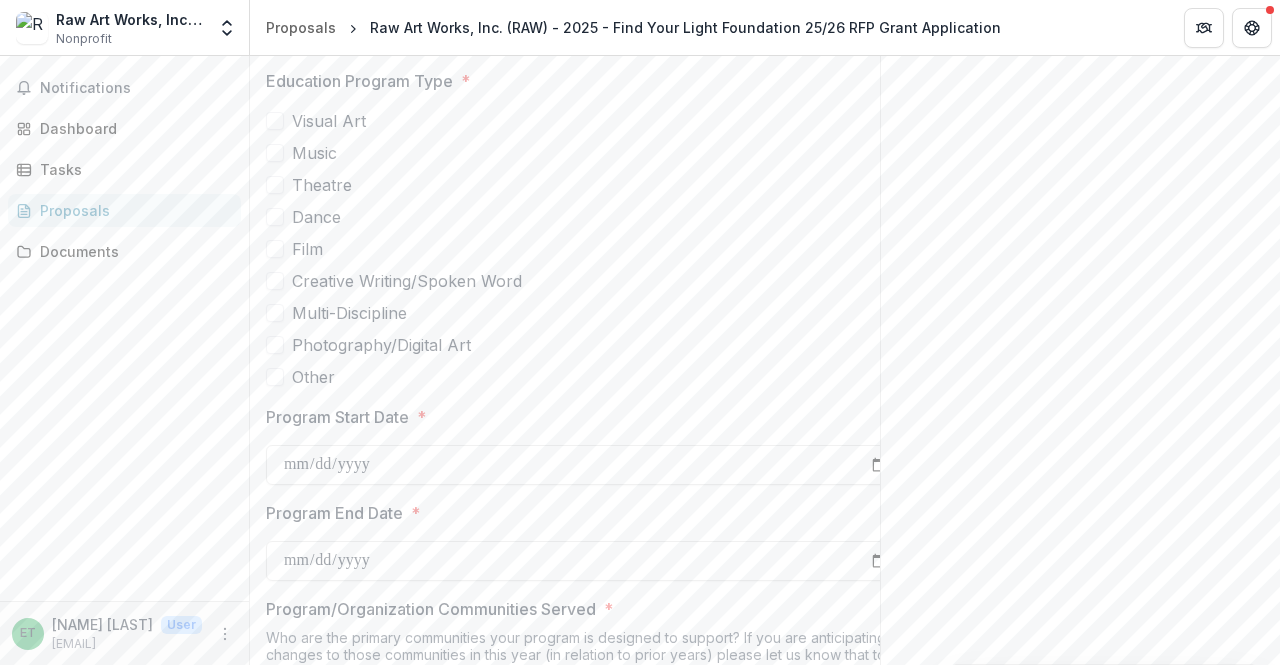 click on "Visual Art" at bounding box center (329, 121) 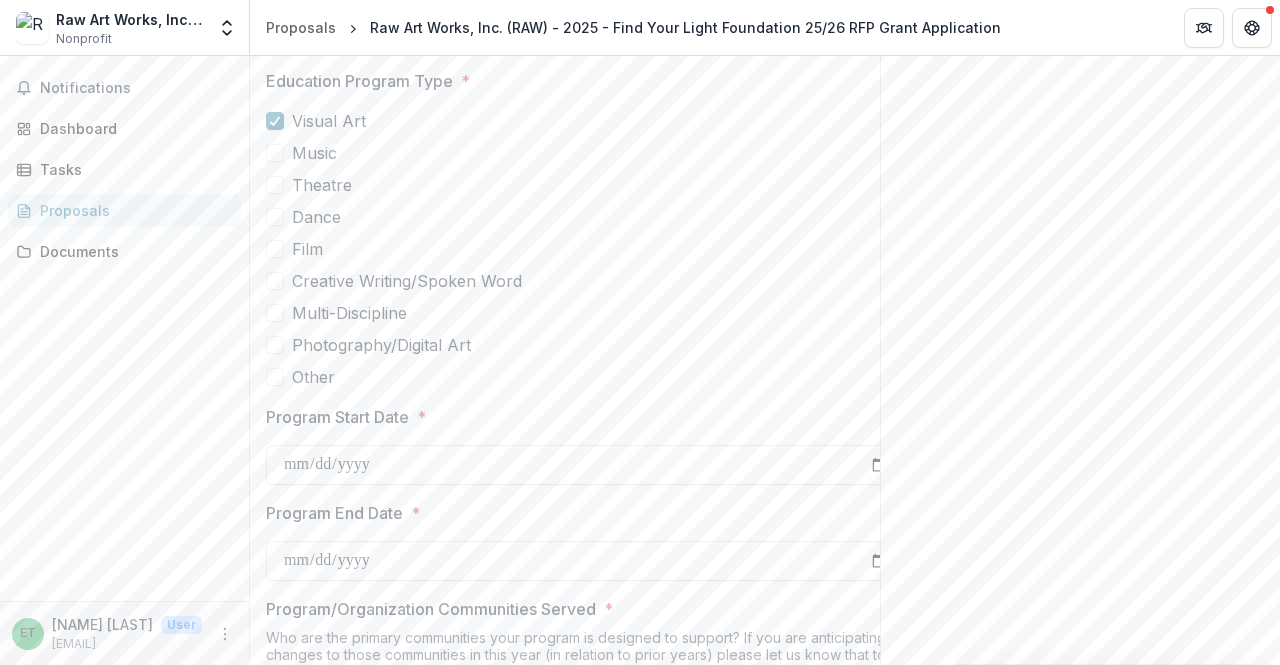 click on "Film" at bounding box center (586, 249) 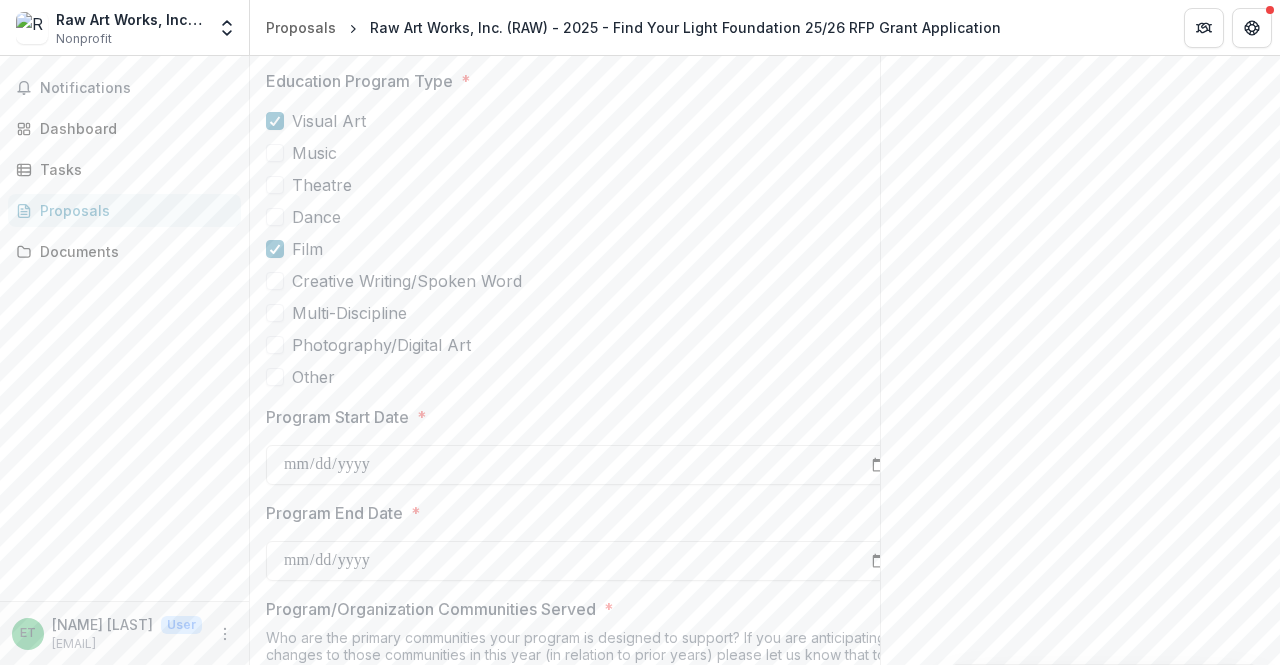 click on "Visual Art" at bounding box center [329, 121] 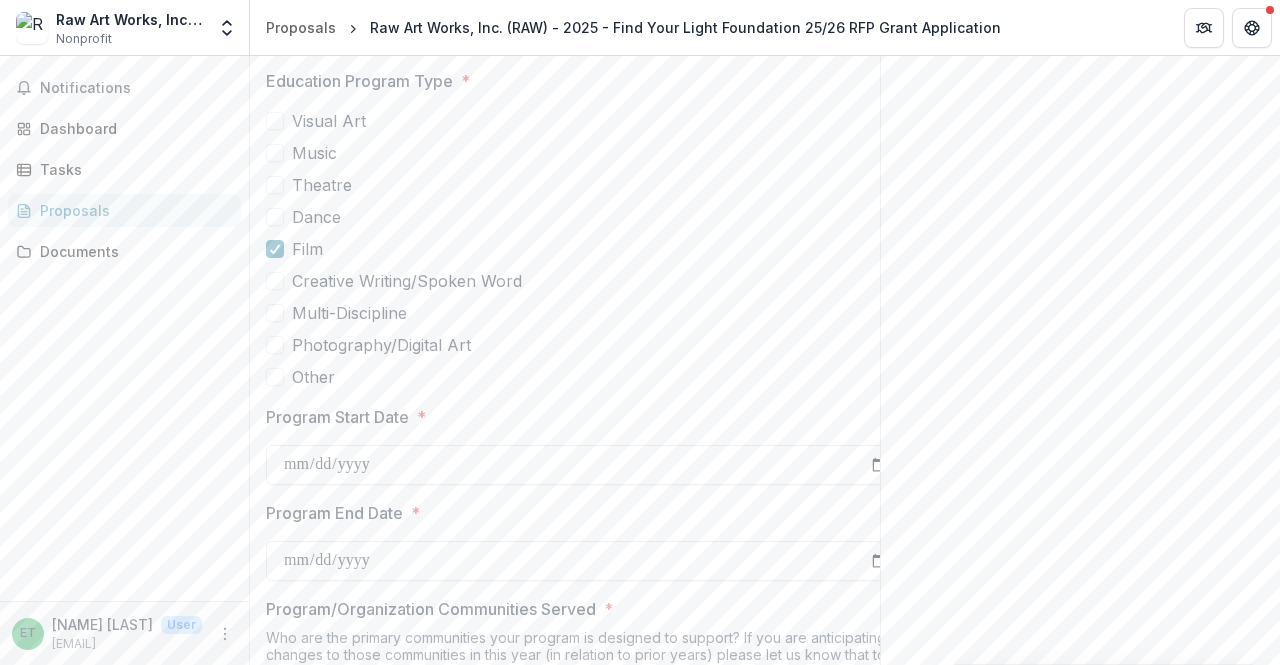 click on "Other" at bounding box center (313, 377) 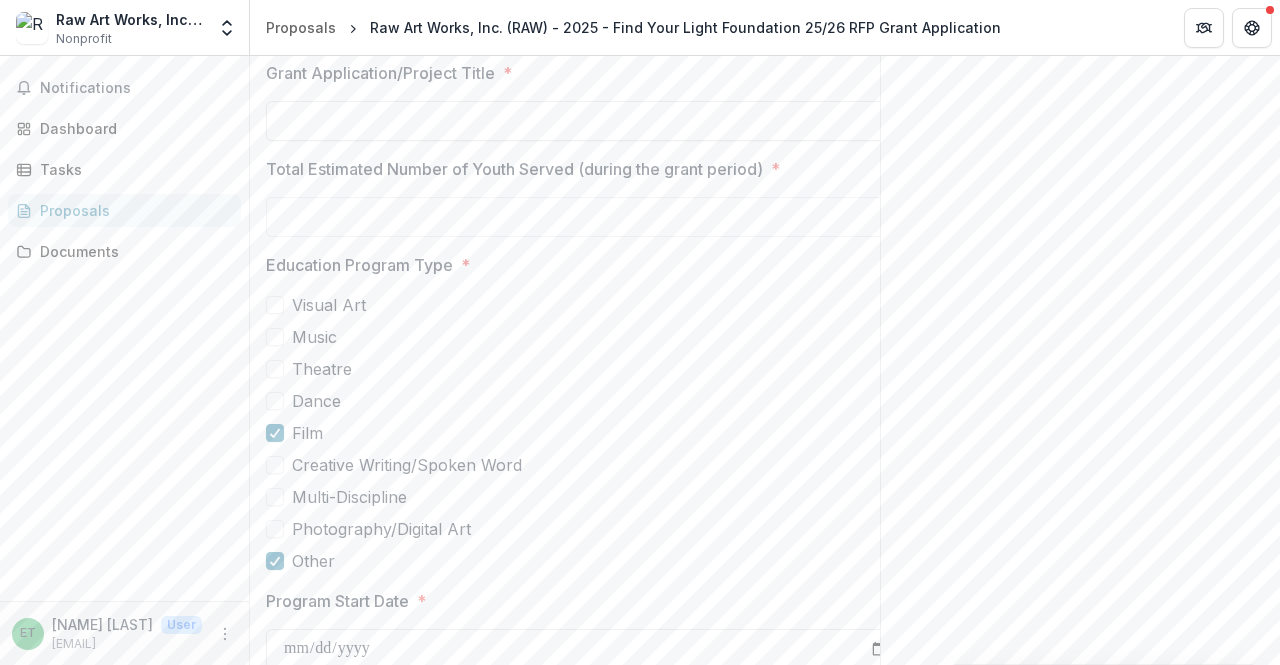 scroll, scrollTop: 606, scrollLeft: 0, axis: vertical 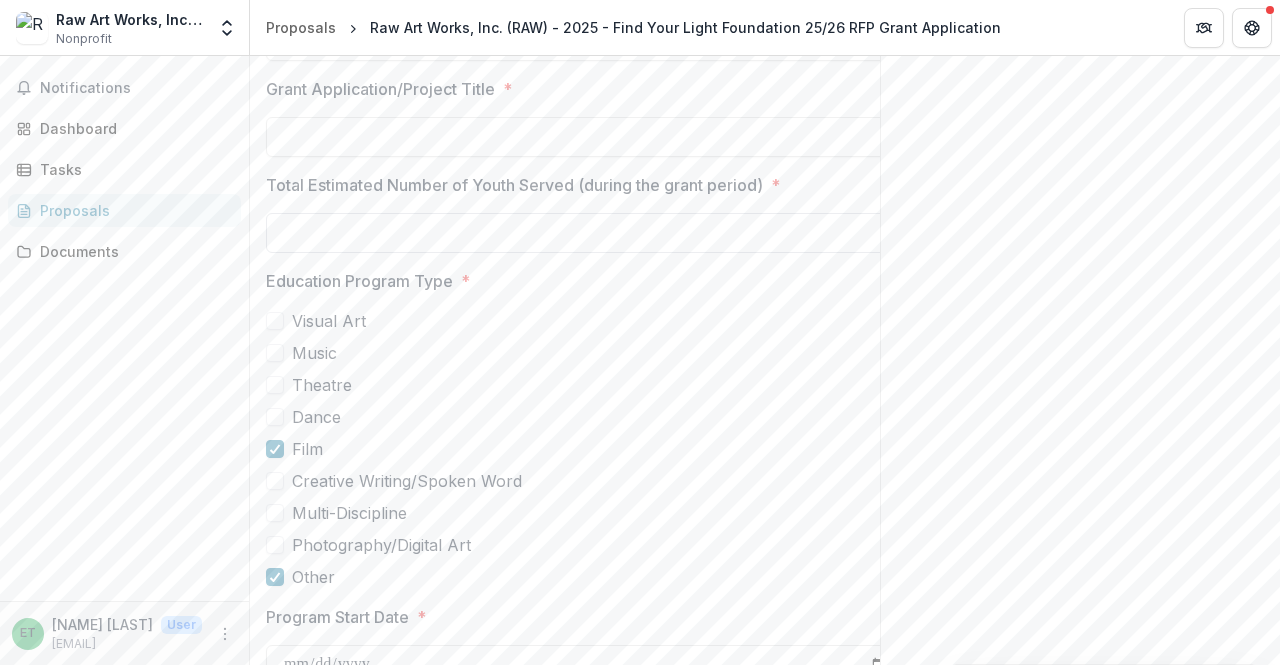 click on "Total Estimated Number of Youth Served (during the grant period) *" at bounding box center [586, 233] 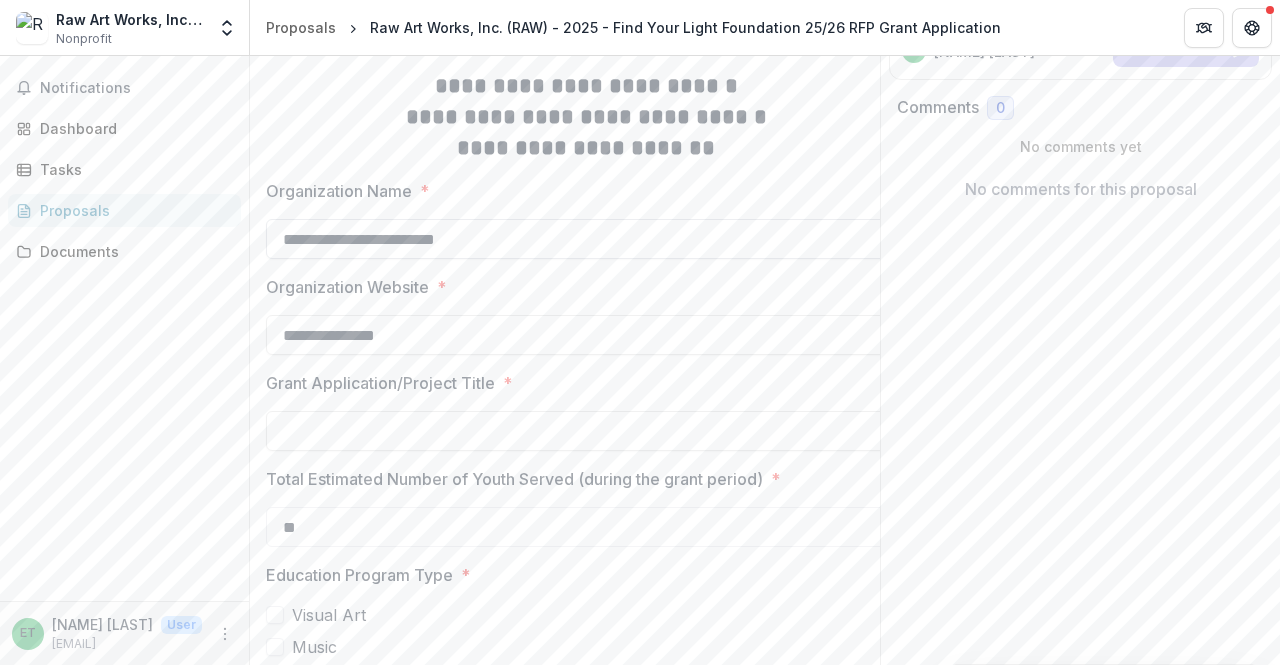 scroll, scrollTop: 306, scrollLeft: 0, axis: vertical 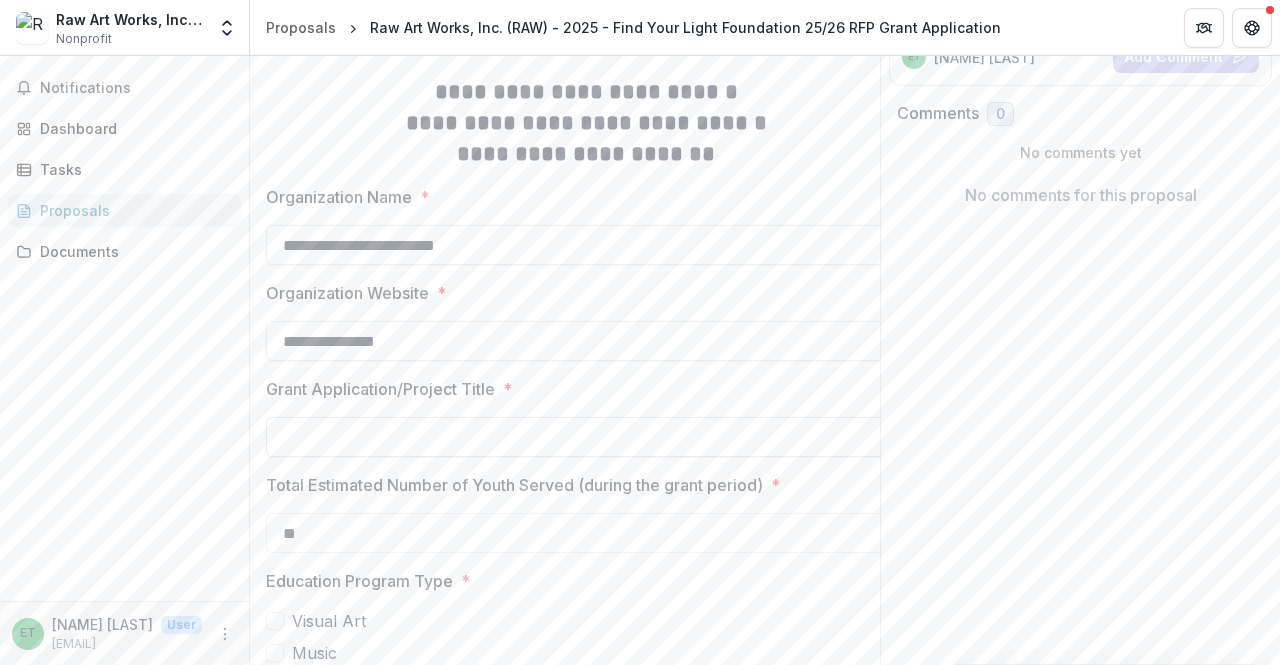 type on "**" 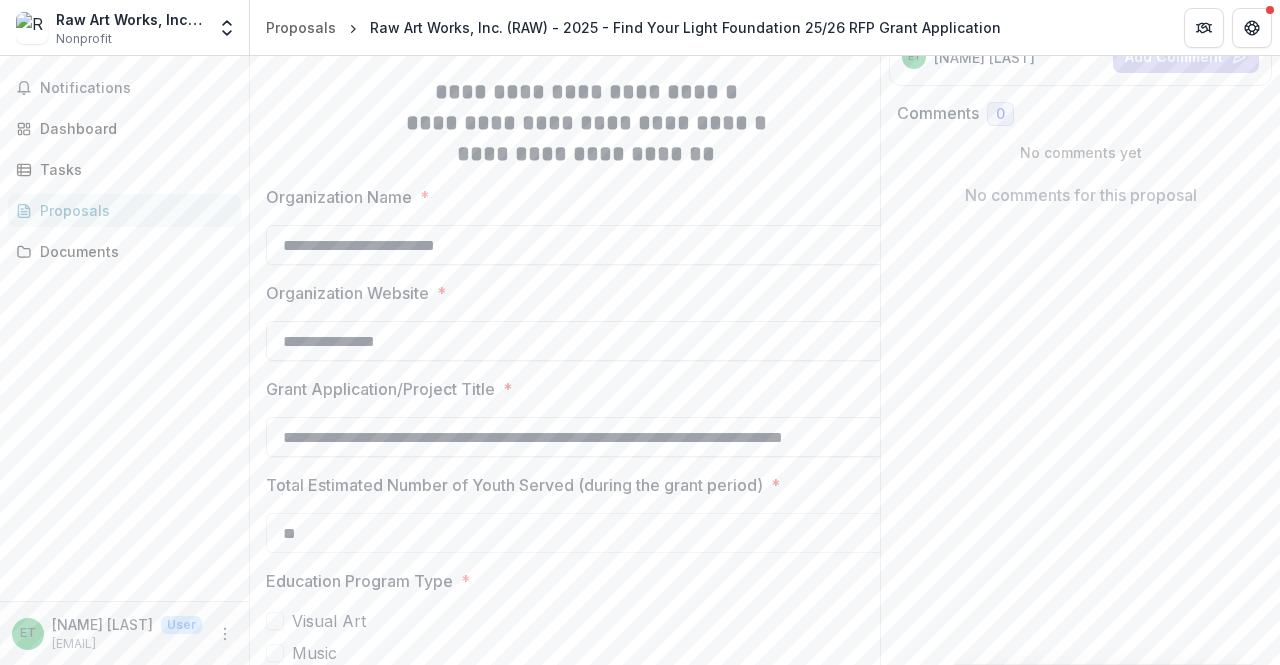 scroll, scrollTop: 0, scrollLeft: 32, axis: horizontal 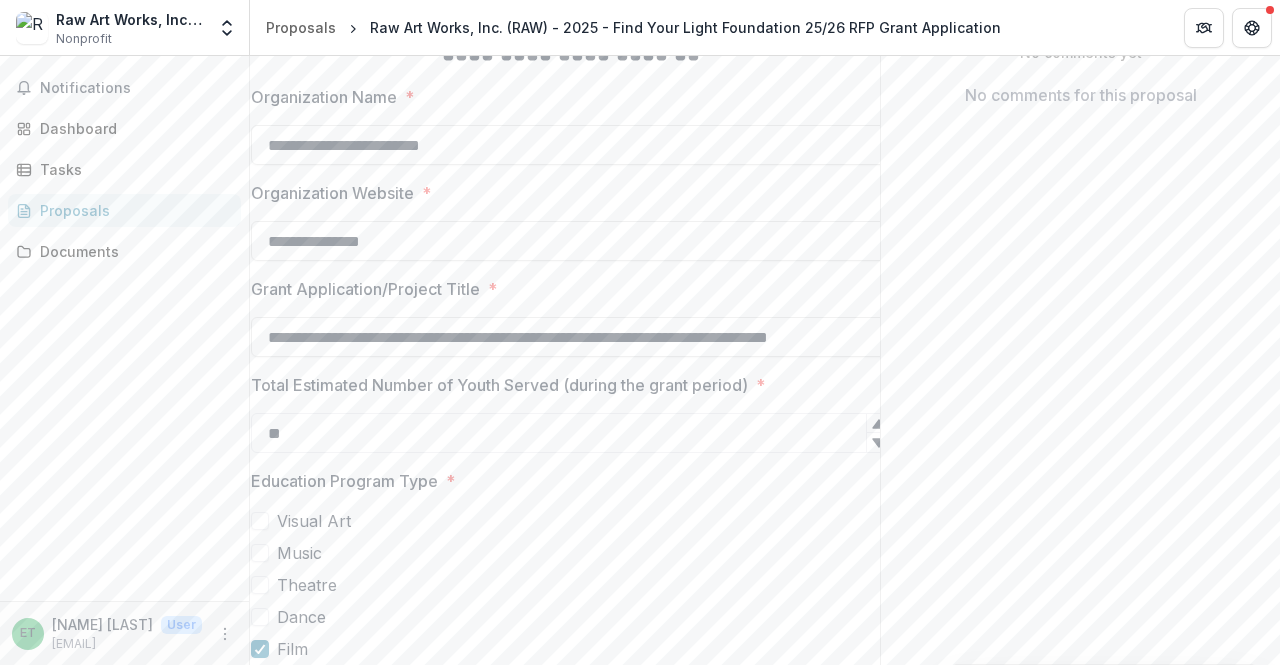 type on "**********" 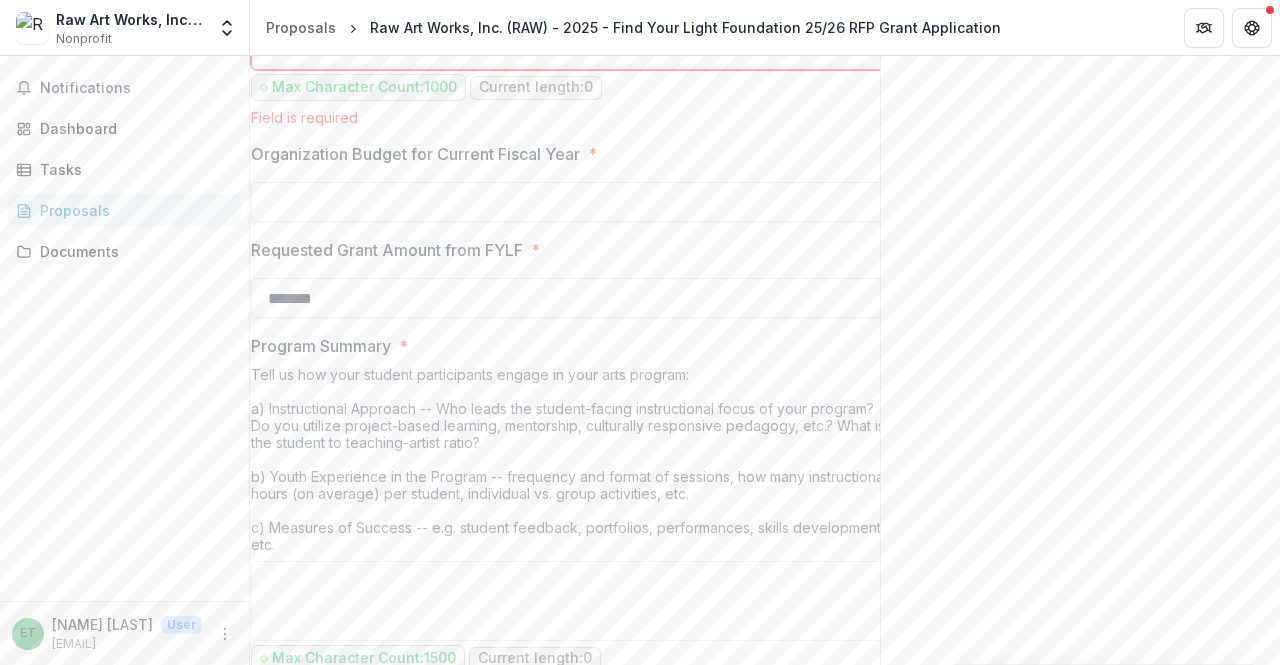 scroll, scrollTop: 1506, scrollLeft: 0, axis: vertical 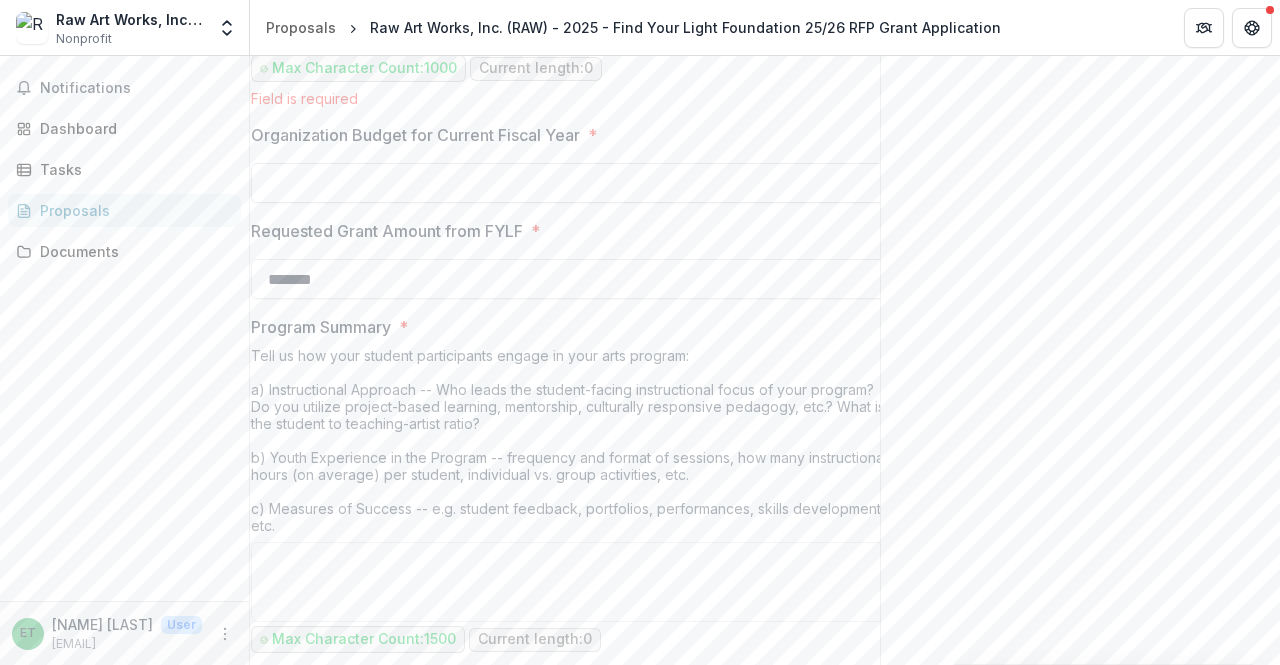 click on "Organization Budget for Current Fiscal Year *" at bounding box center [571, 183] 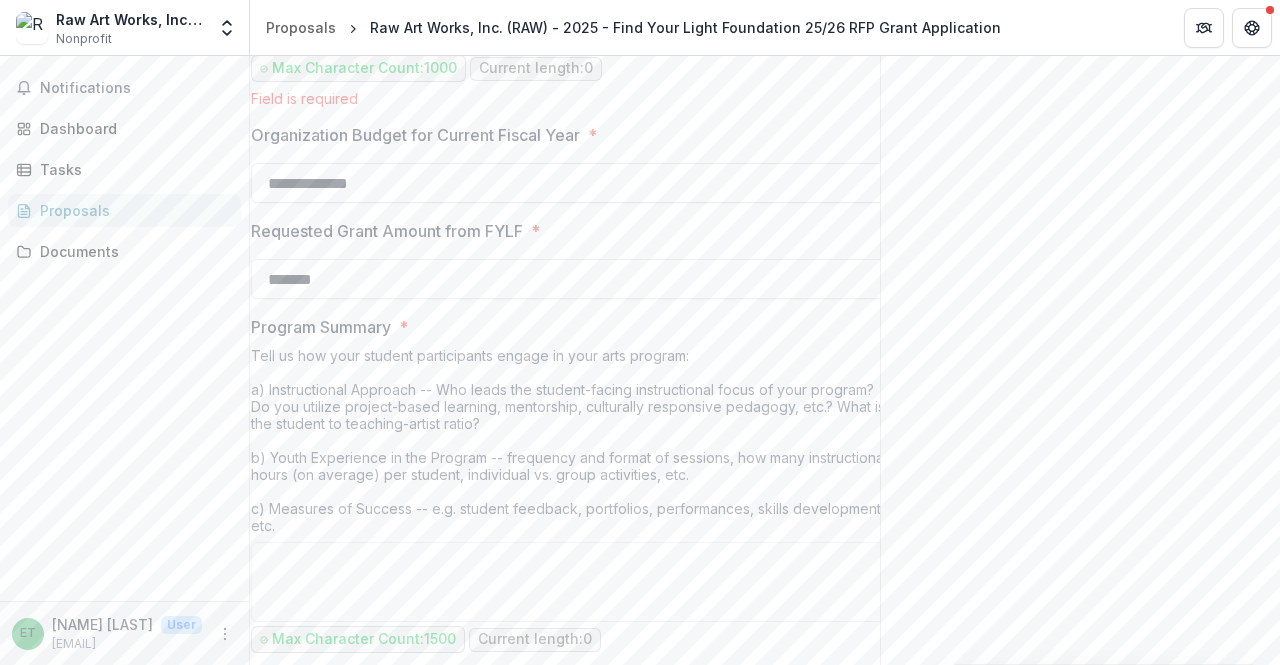 type on "**********" 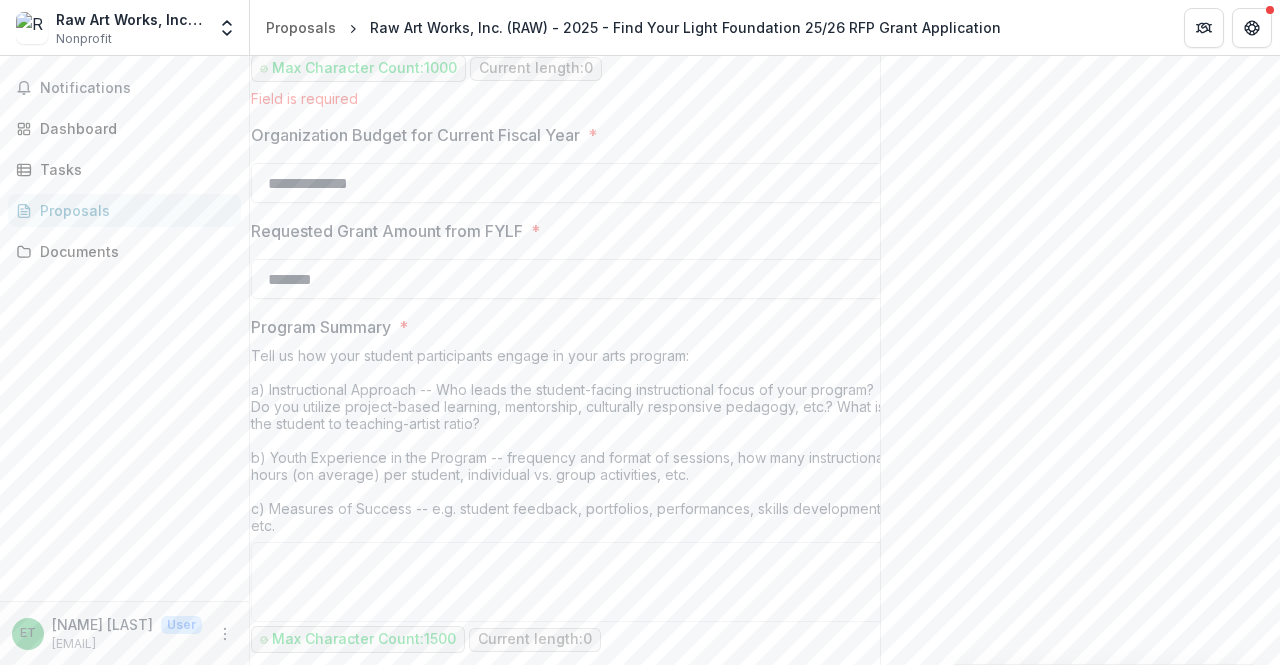 drag, startPoint x: 458, startPoint y: 198, endPoint x: 1104, endPoint y: 263, distance: 649.2619 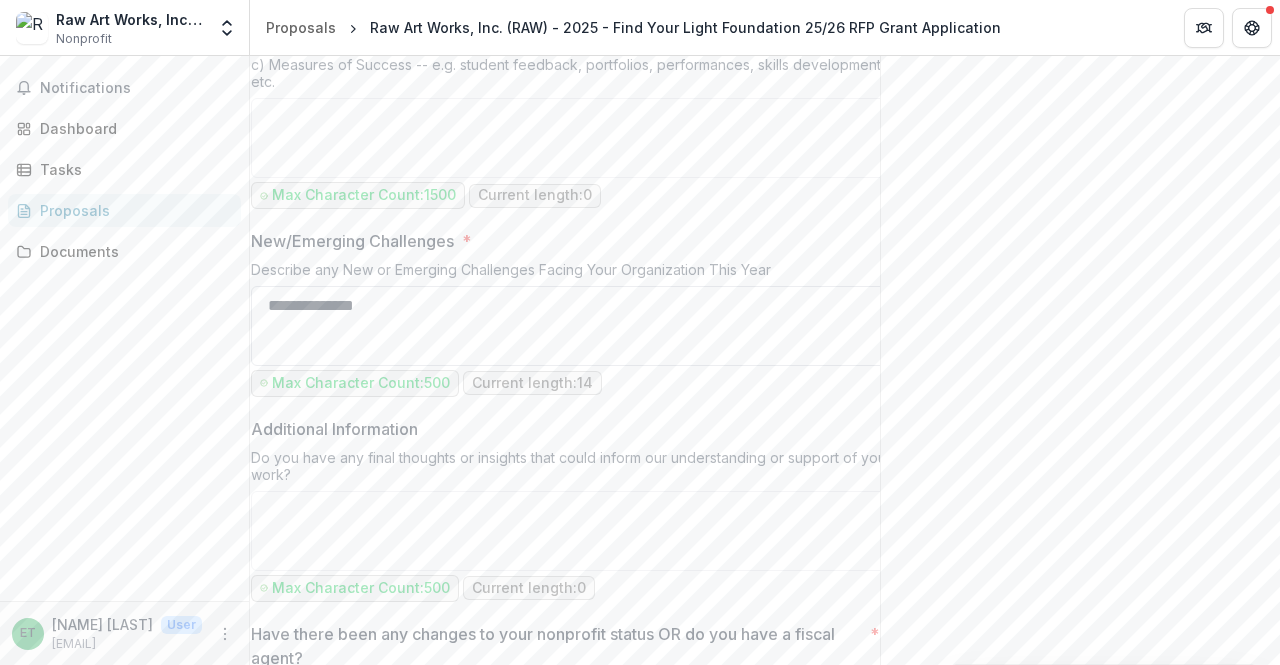 scroll, scrollTop: 2006, scrollLeft: 0, axis: vertical 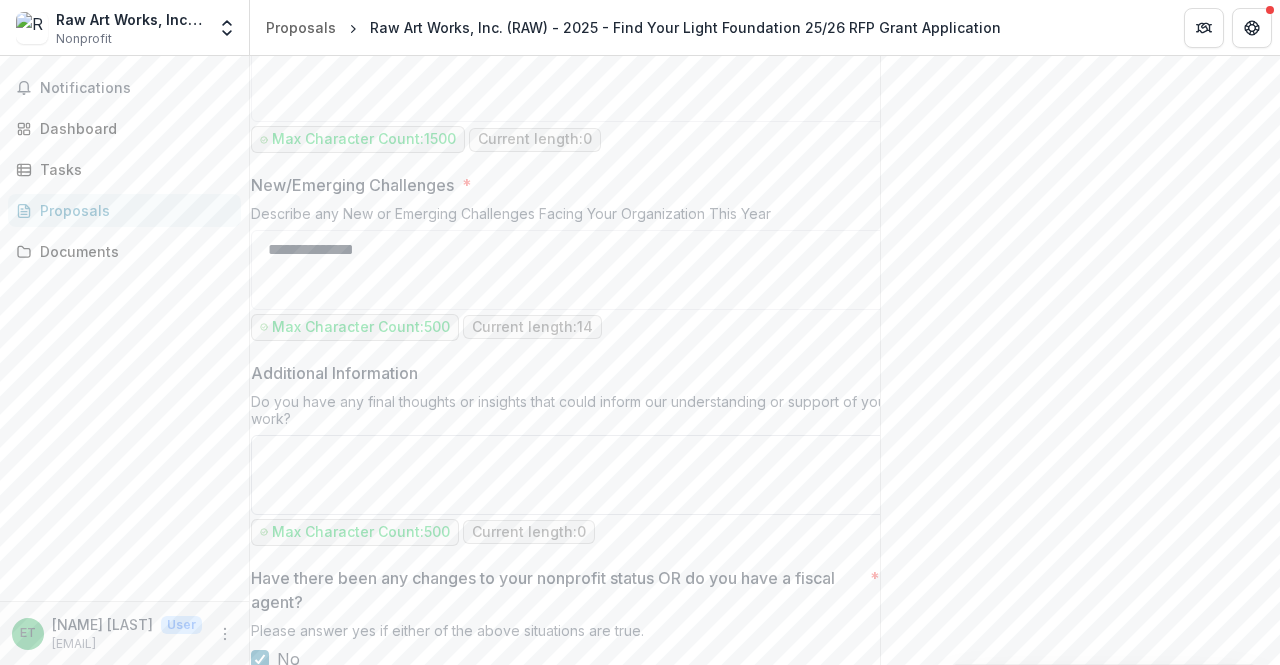click on "Additional Information" at bounding box center [571, 475] 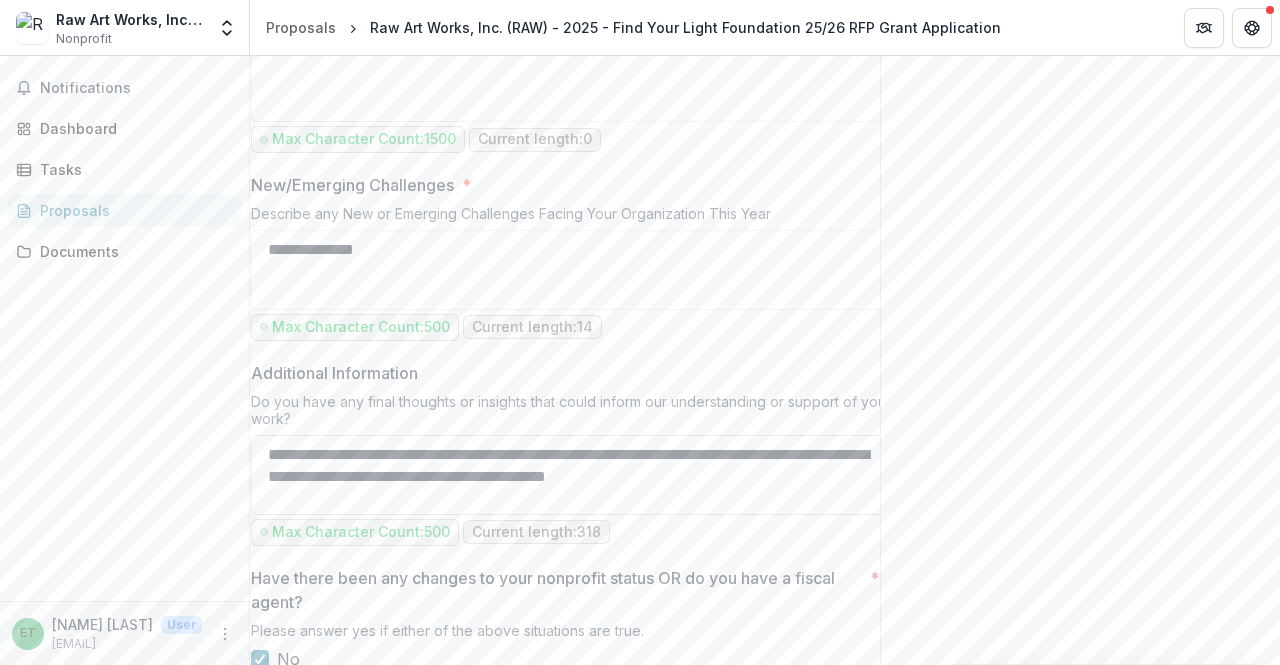 scroll, scrollTop: 0, scrollLeft: 0, axis: both 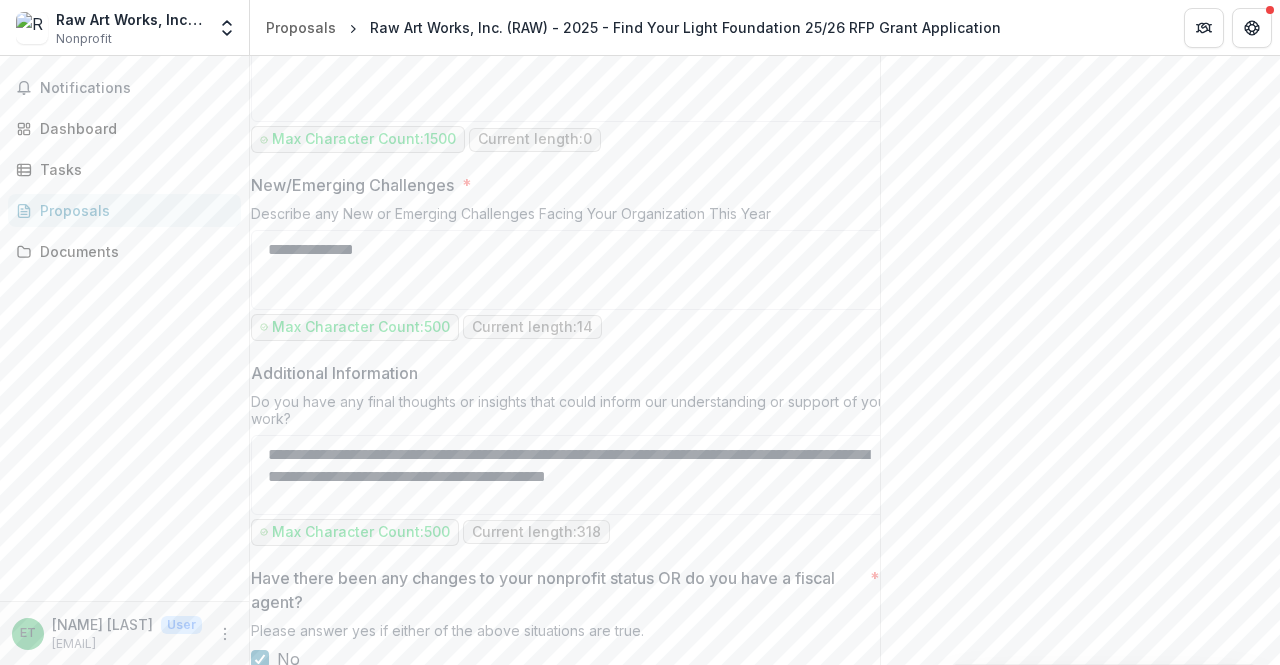 type on "**********" 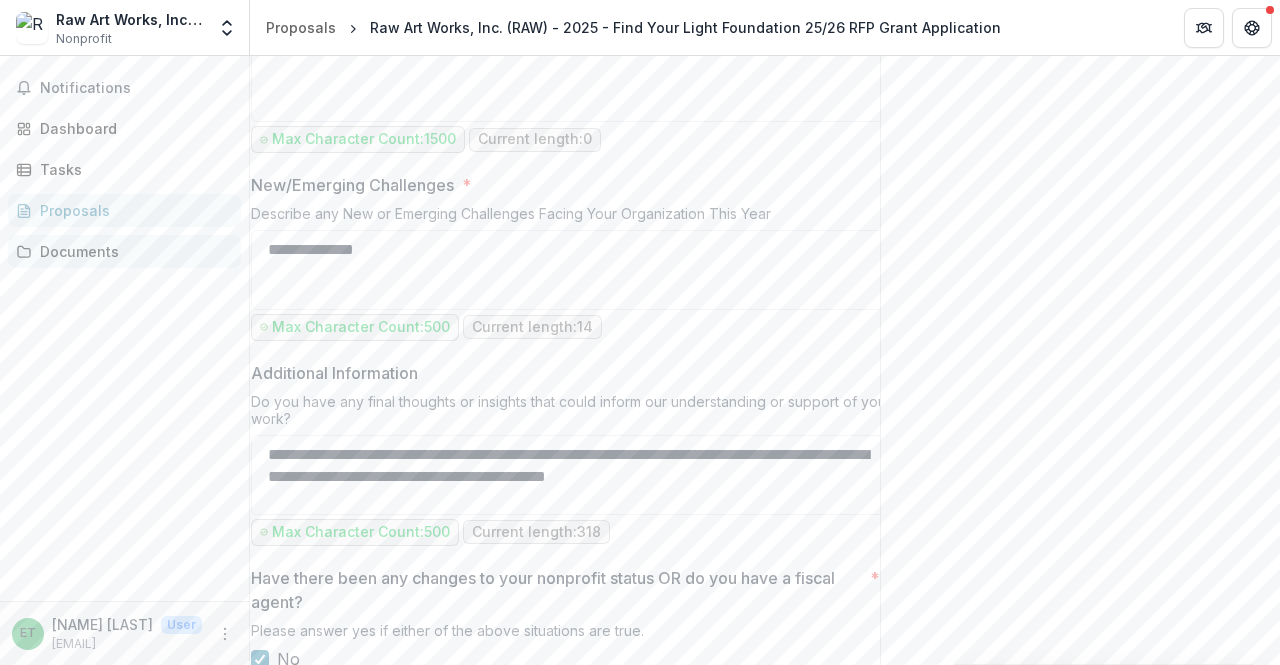 drag, startPoint x: 421, startPoint y: 277, endPoint x: 234, endPoint y: 245, distance: 189.71822 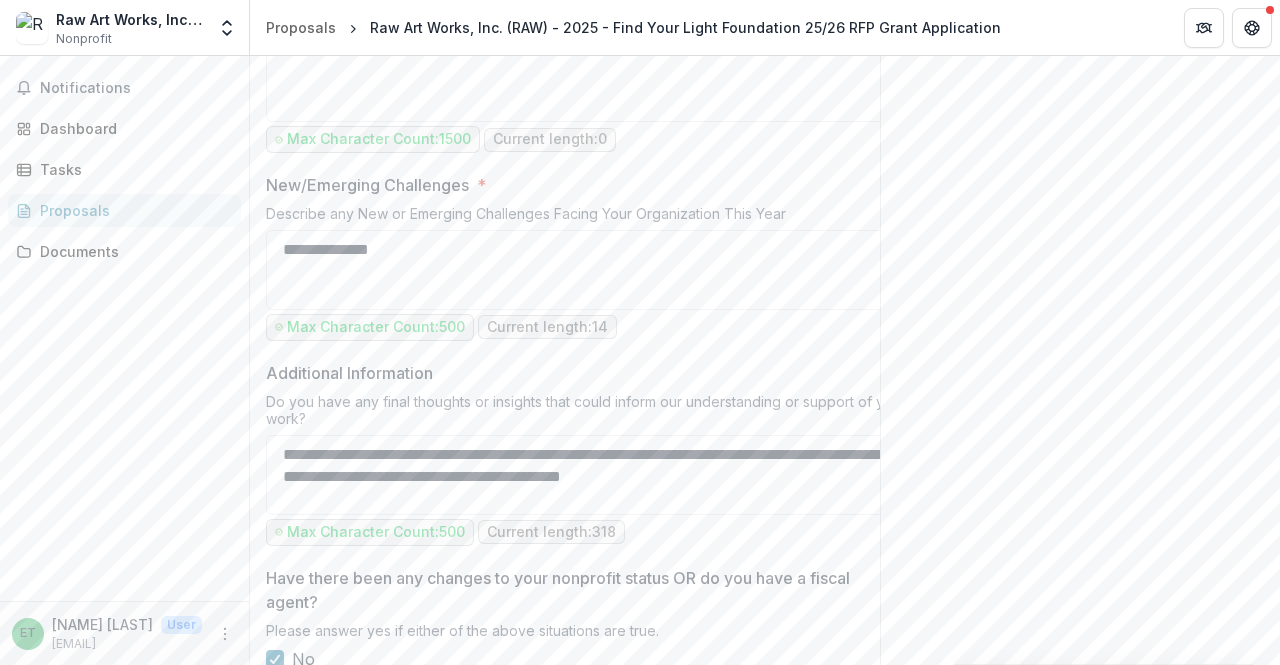 paste on "**********" 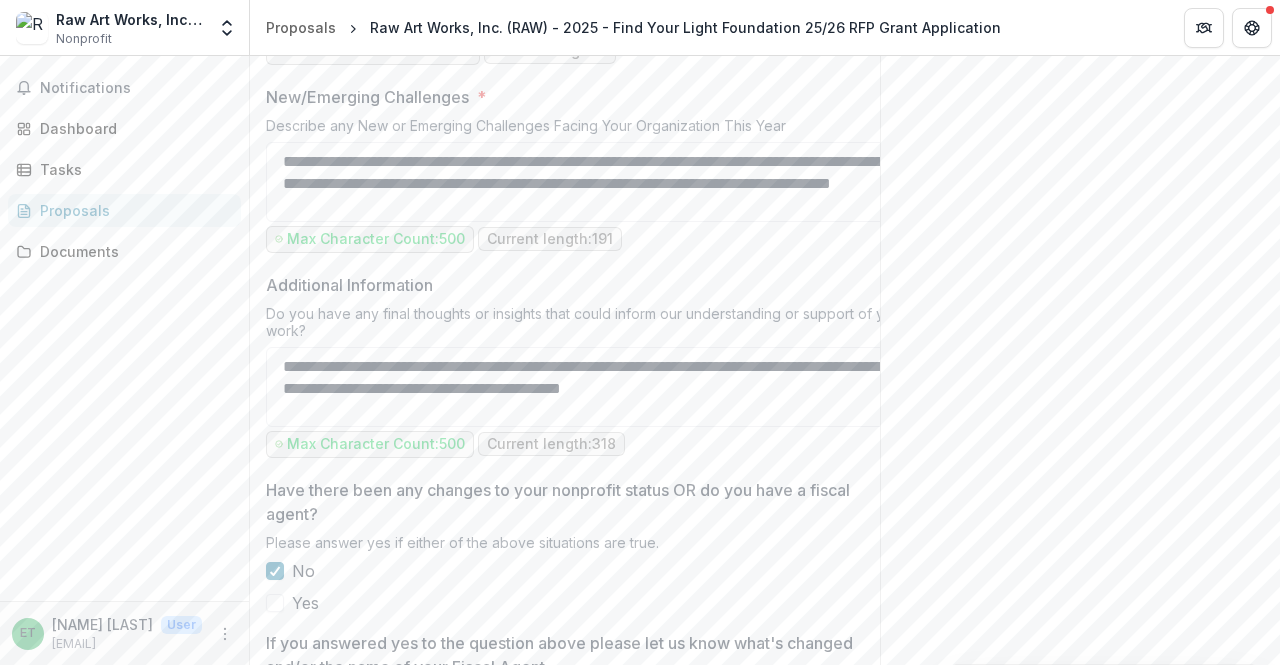 scroll, scrollTop: 2106, scrollLeft: 0, axis: vertical 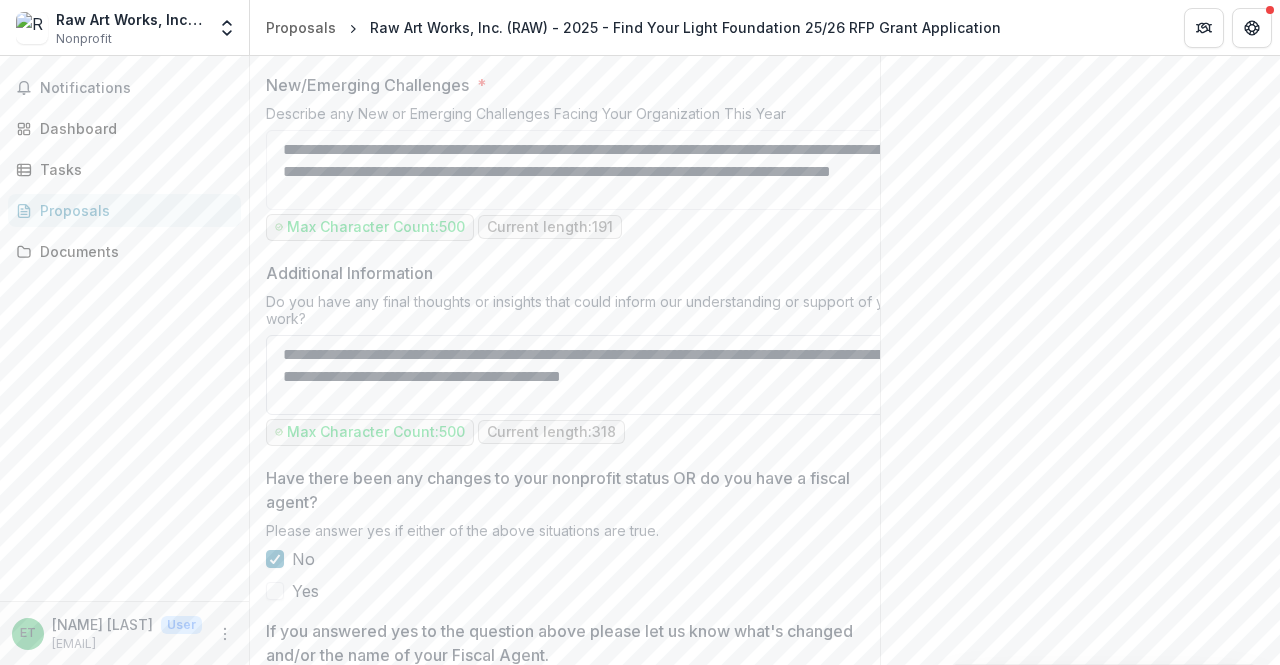 click on "**********" at bounding box center (586, 375) 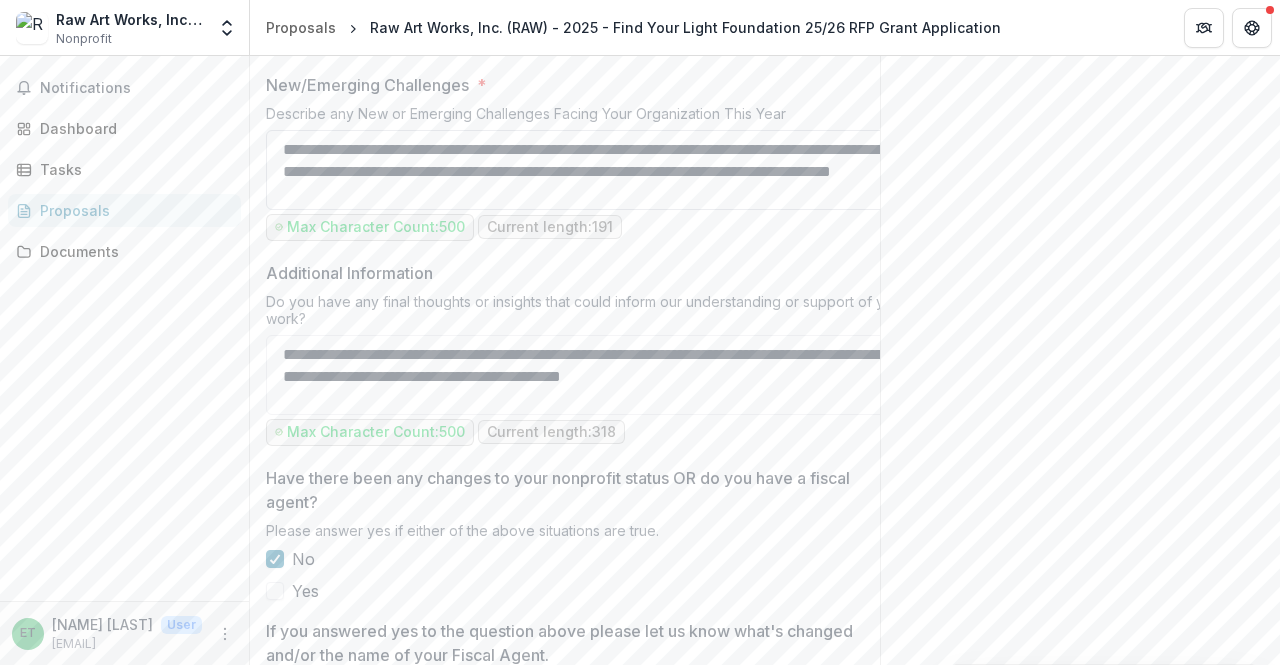 click on "**********" at bounding box center [586, 170] 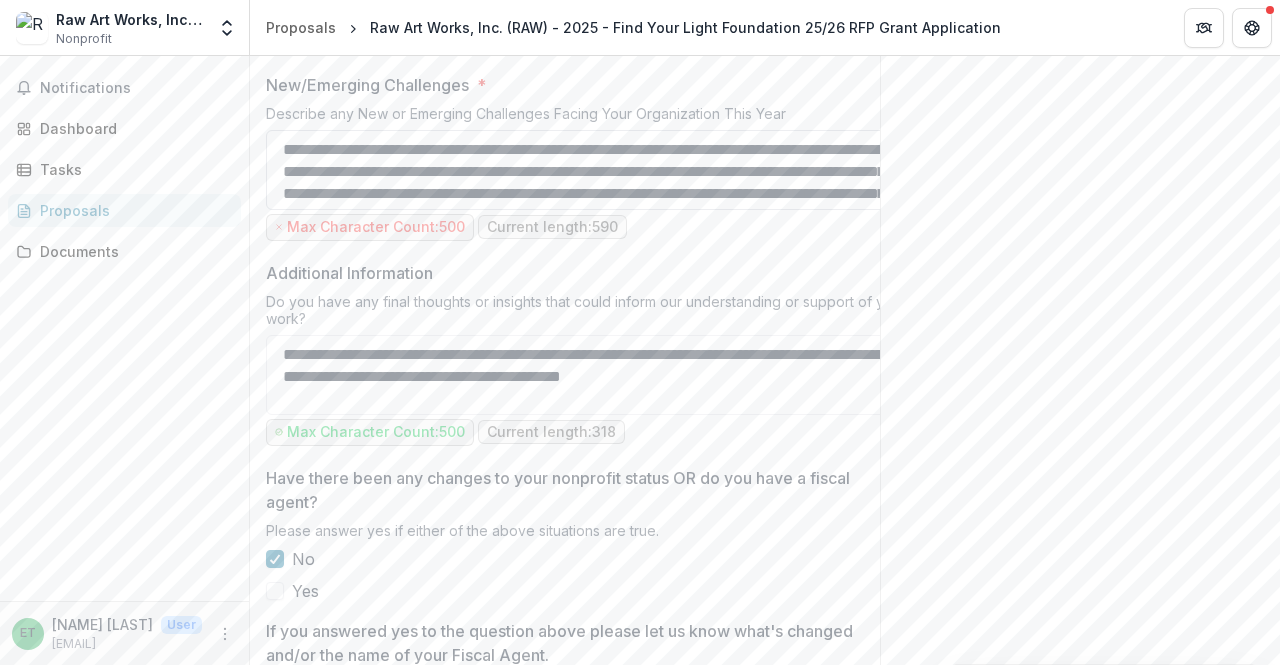 scroll, scrollTop: 104, scrollLeft: 0, axis: vertical 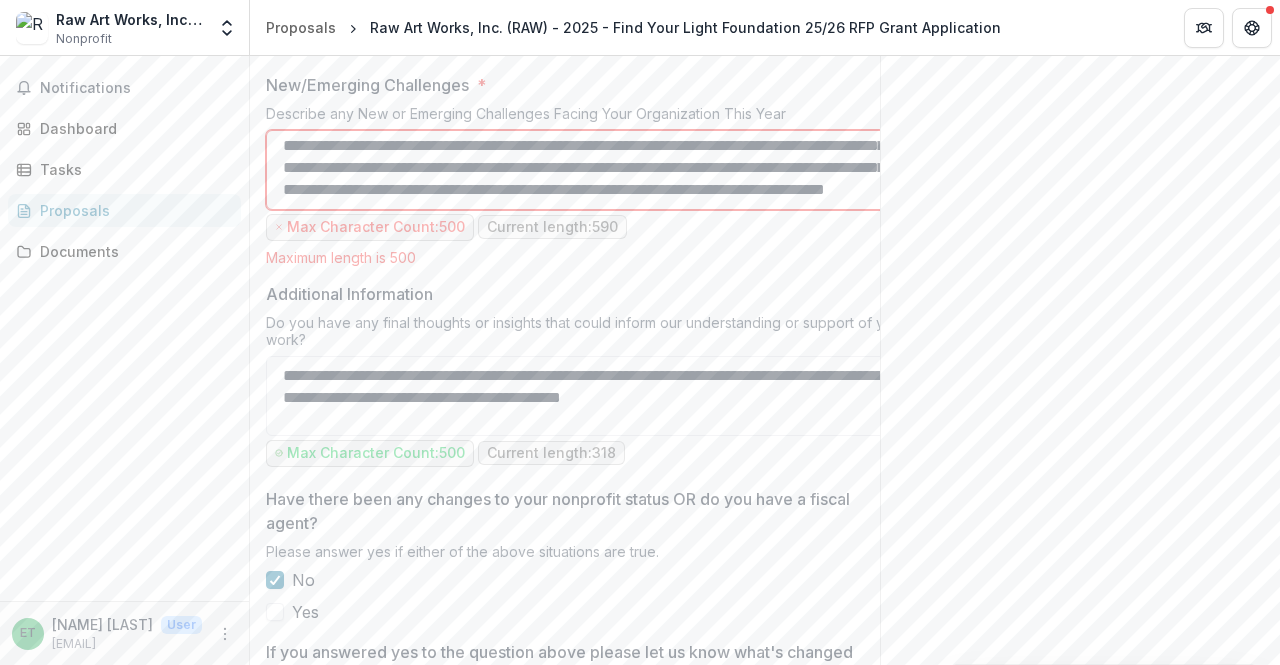 click on "**********" at bounding box center (586, 170) 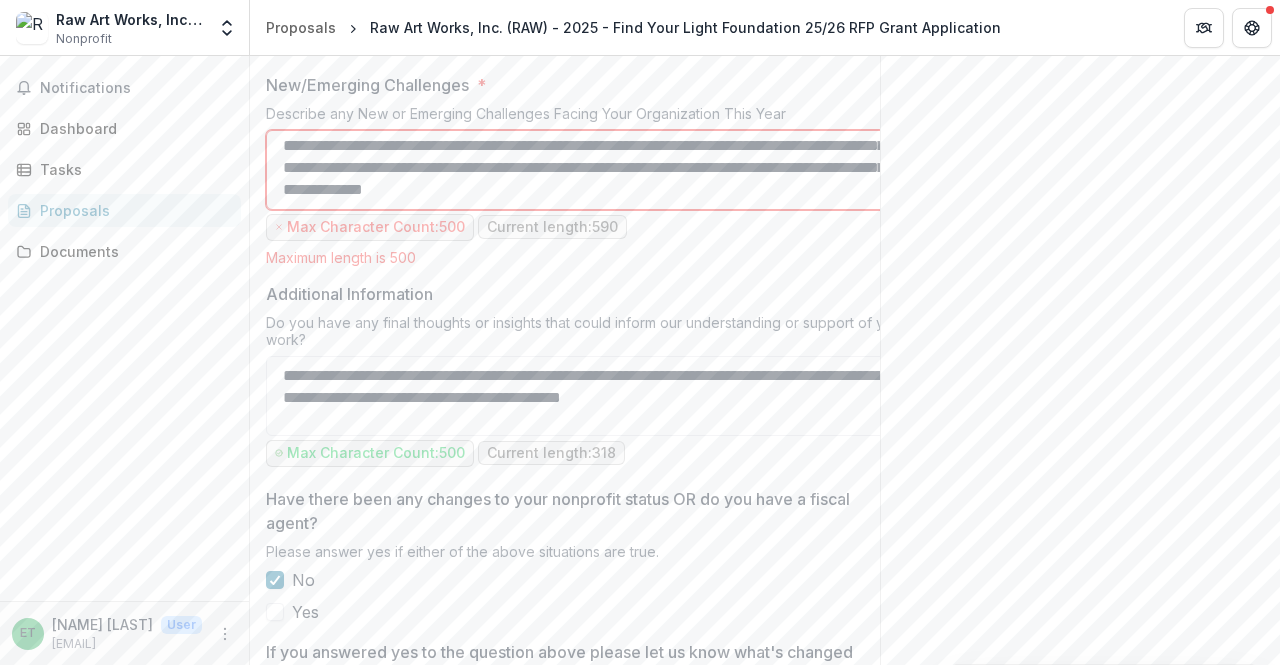 scroll, scrollTop: 69, scrollLeft: 0, axis: vertical 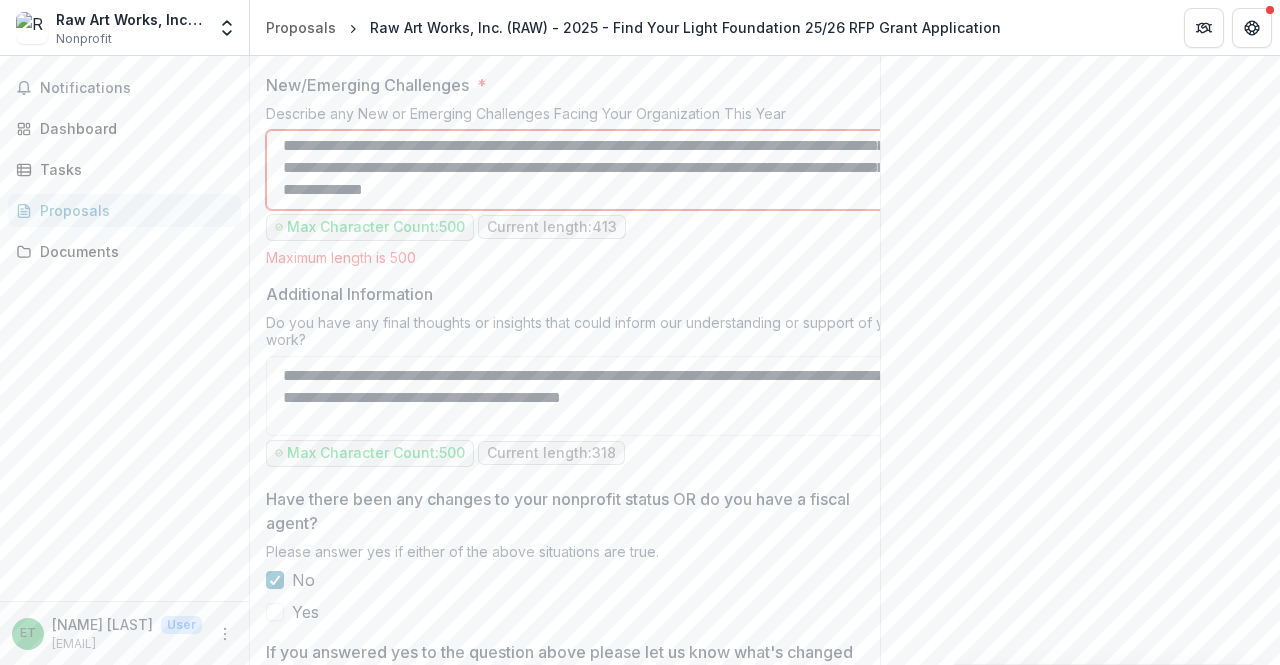 click on "Send comments or questions to   Find Your Light   in the box below.   Find Your Light   will be notified via email of your comment. ET [NAME] [LAST] Add Comment Comments 0 No comments yet No comments for this proposal" at bounding box center (1080, -332) 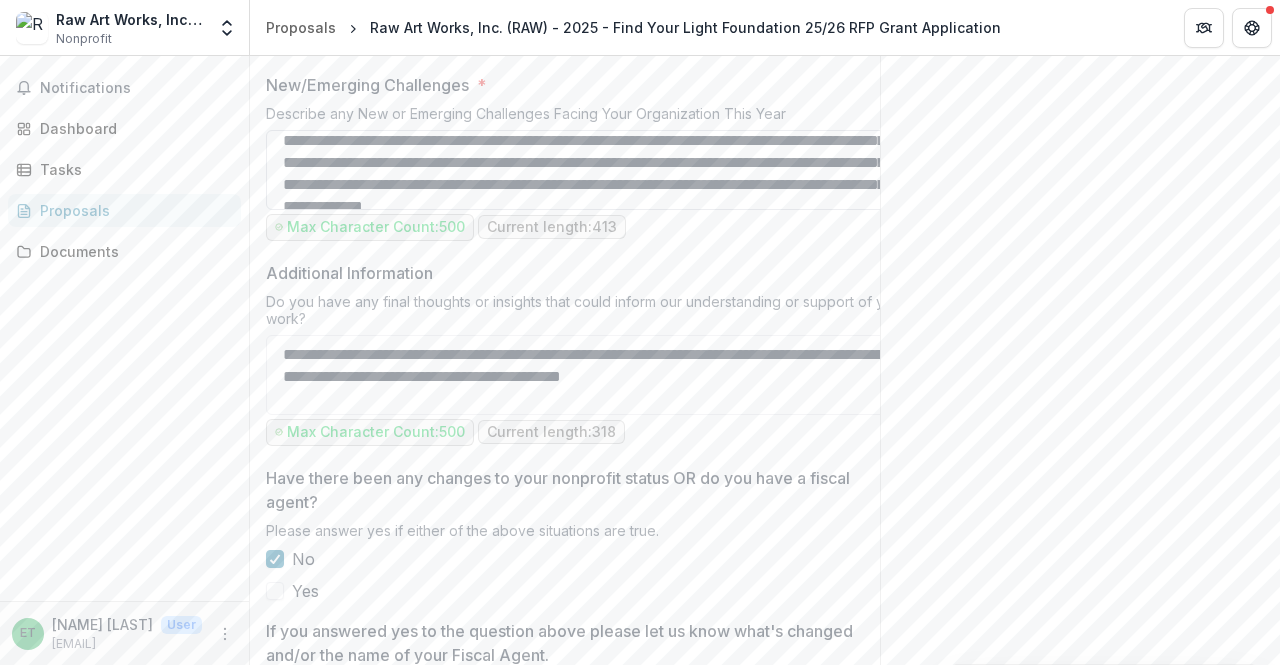 scroll, scrollTop: 0, scrollLeft: 0, axis: both 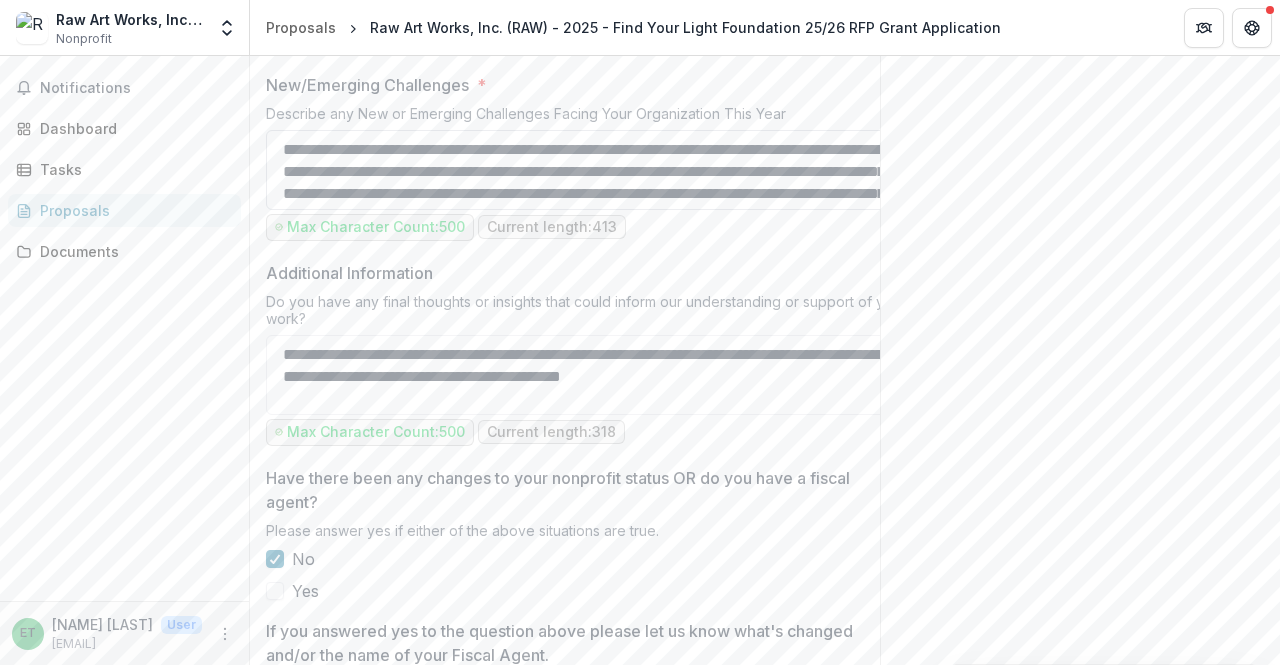 click on "**********" at bounding box center (586, 170) 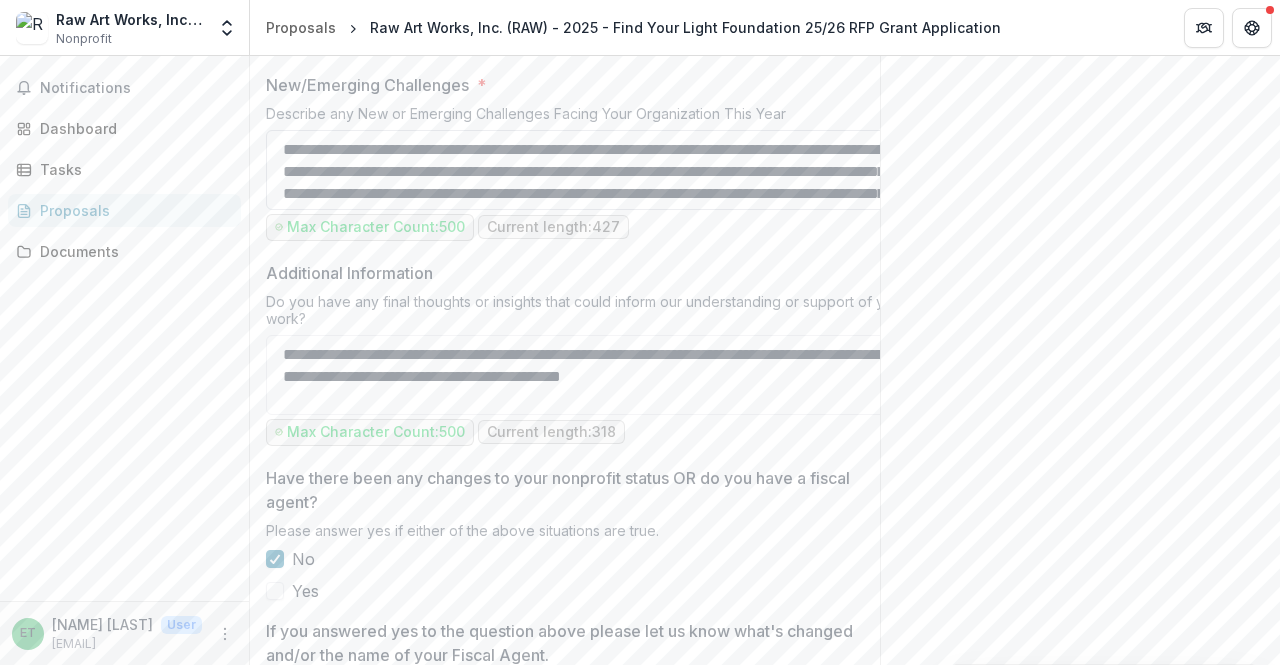 click on "**********" at bounding box center (586, 170) 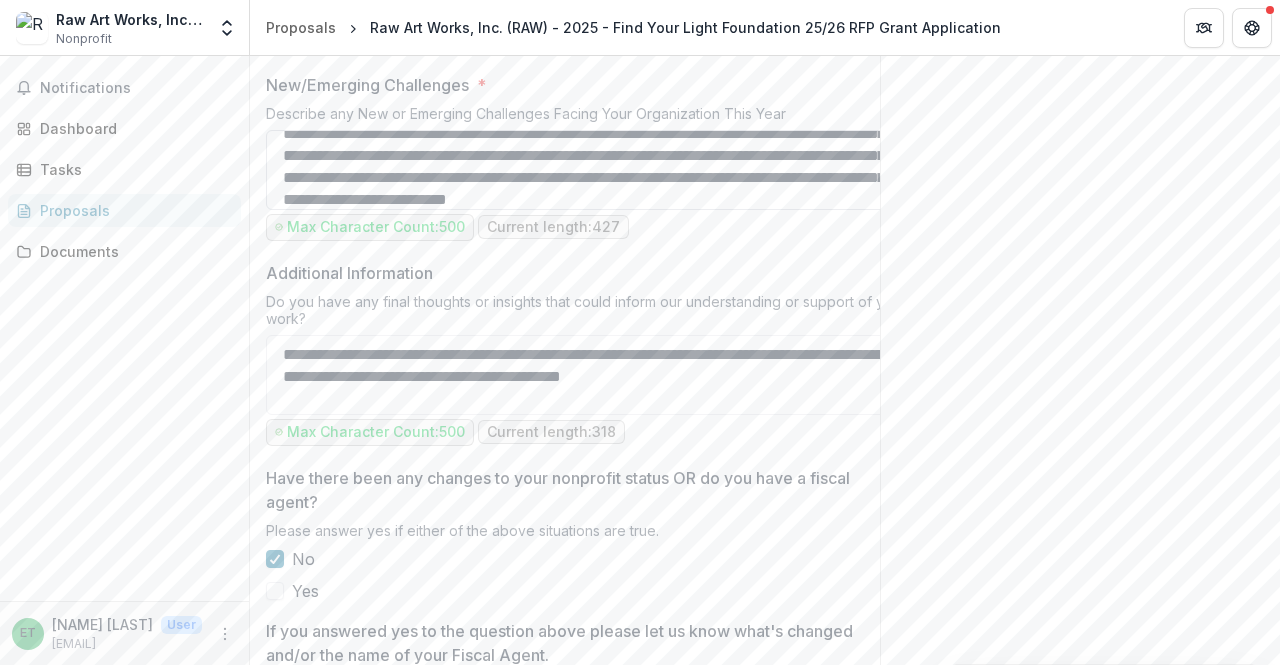 scroll, scrollTop: 60, scrollLeft: 0, axis: vertical 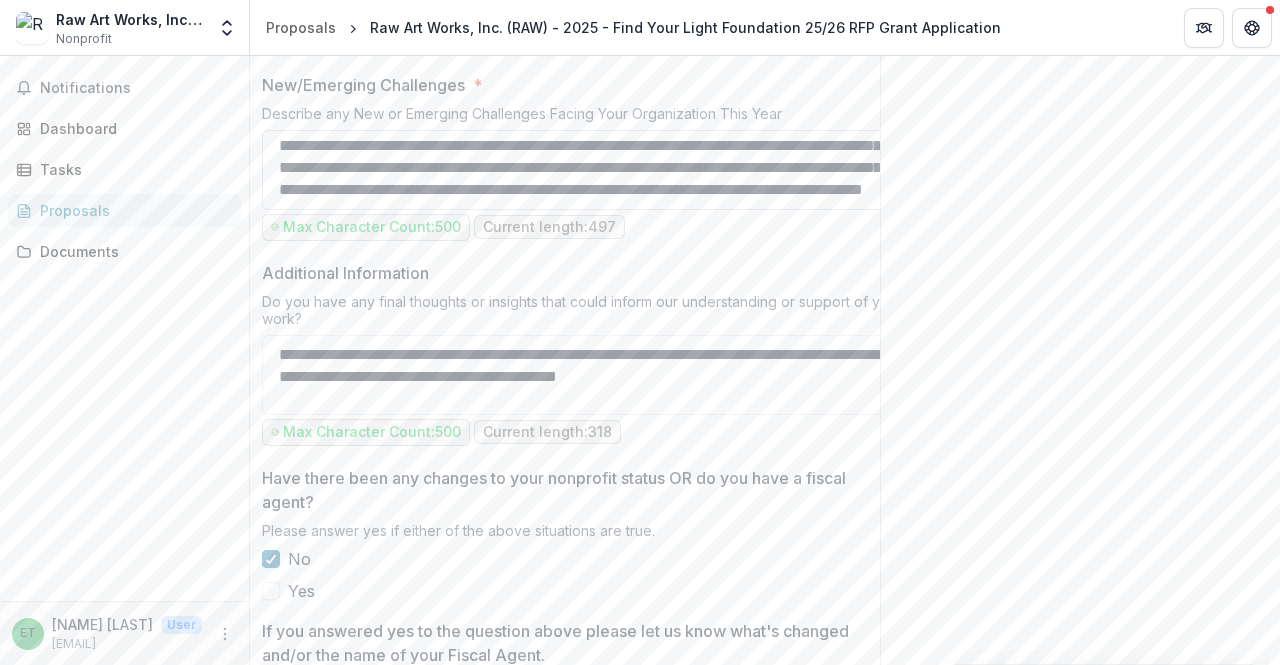 click on "**********" at bounding box center [582, 170] 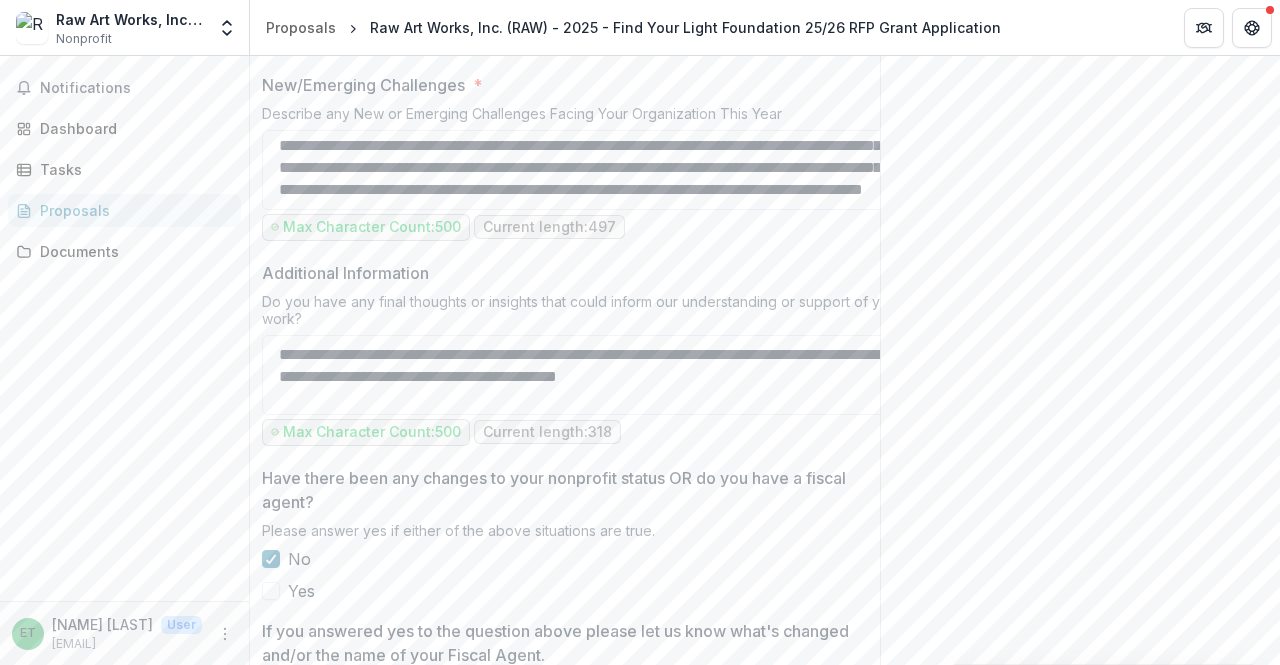 type on "**********" 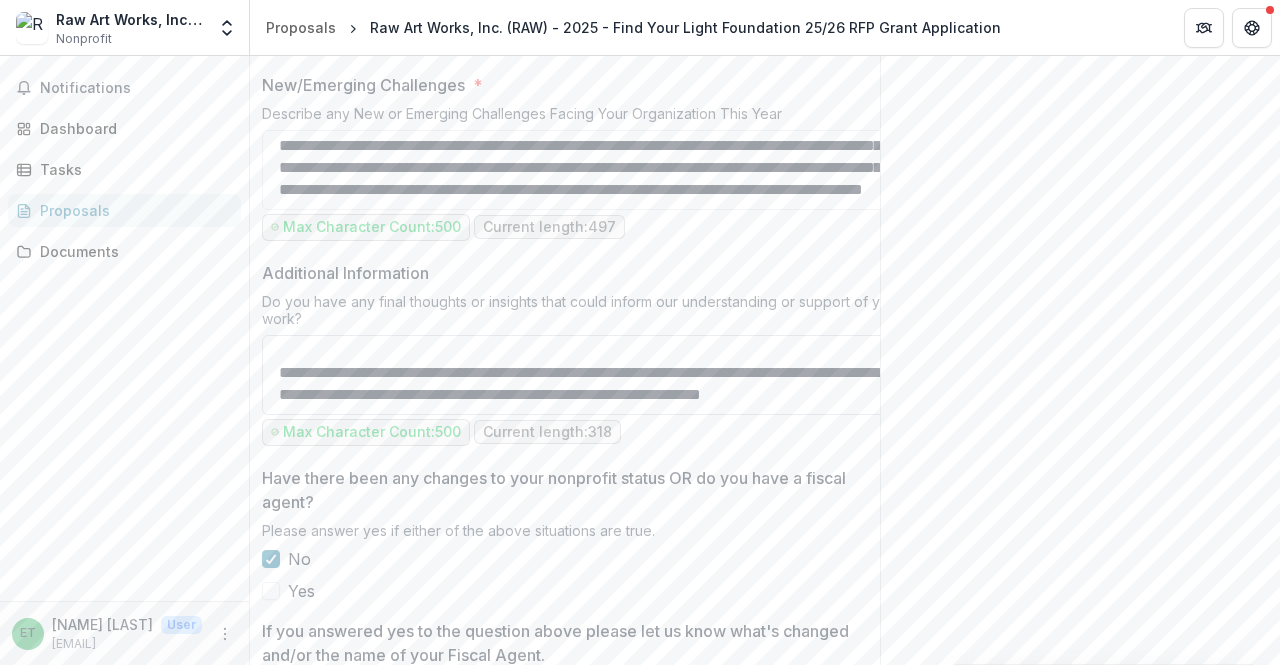 scroll, scrollTop: 91, scrollLeft: 0, axis: vertical 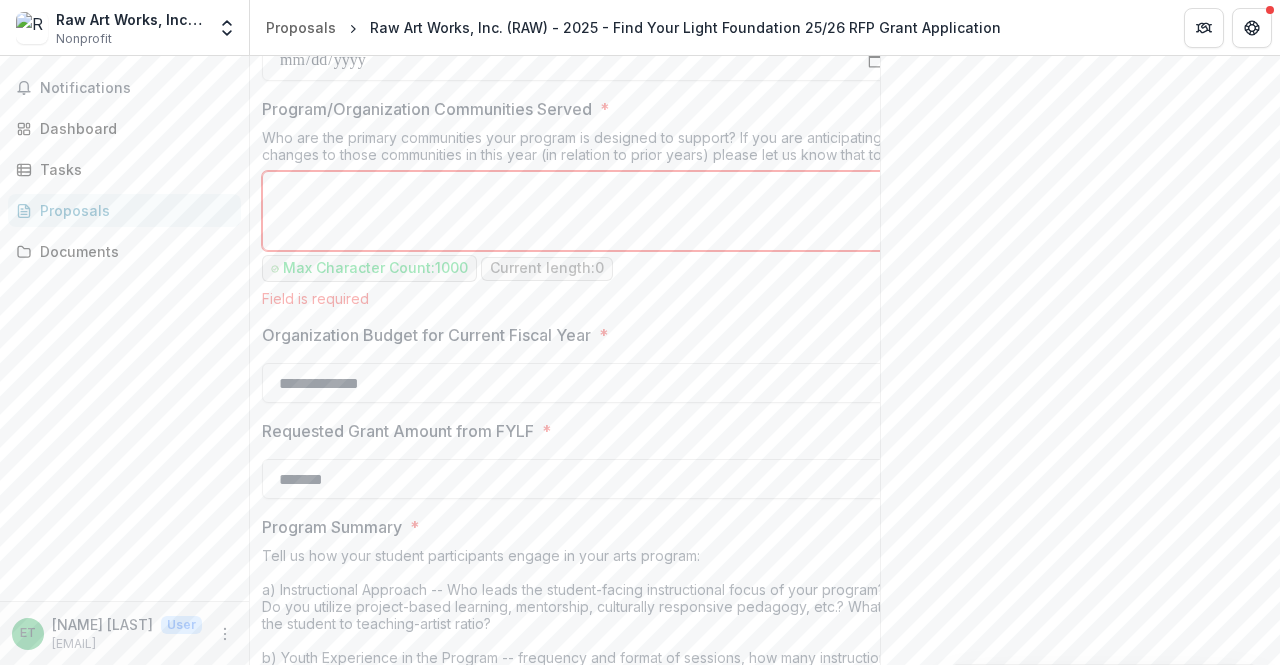 click on "Program/Organization Communities Served *" at bounding box center (582, 211) 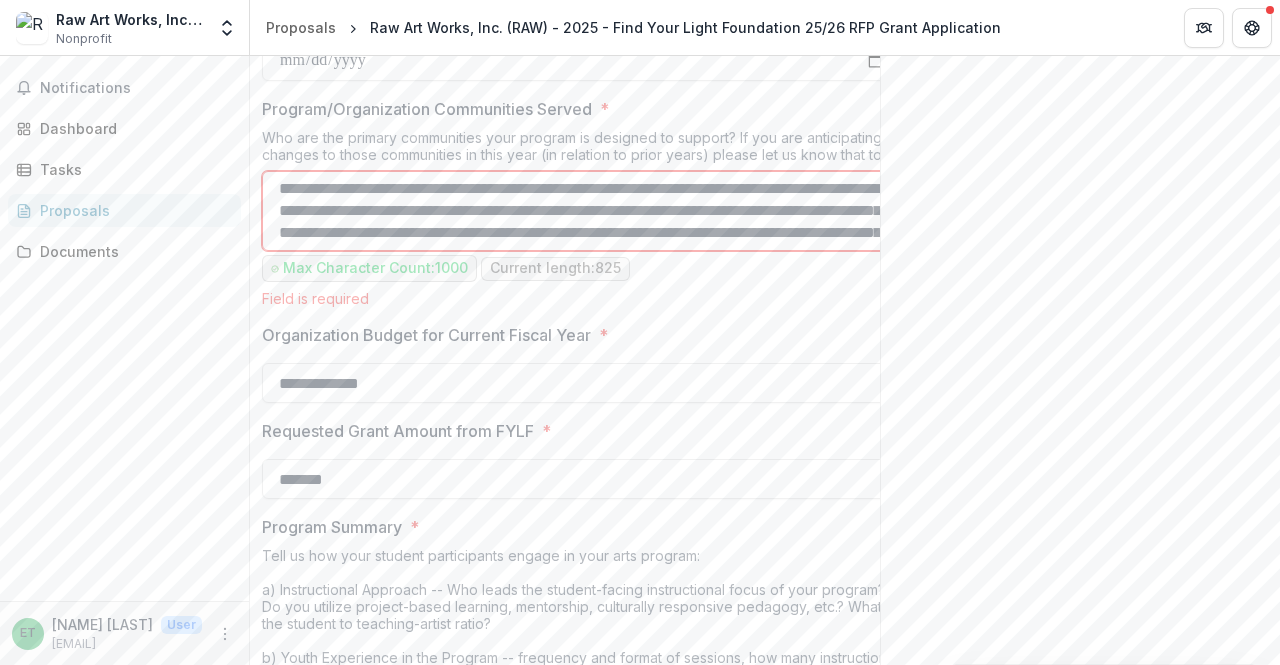 scroll, scrollTop: 0, scrollLeft: 0, axis: both 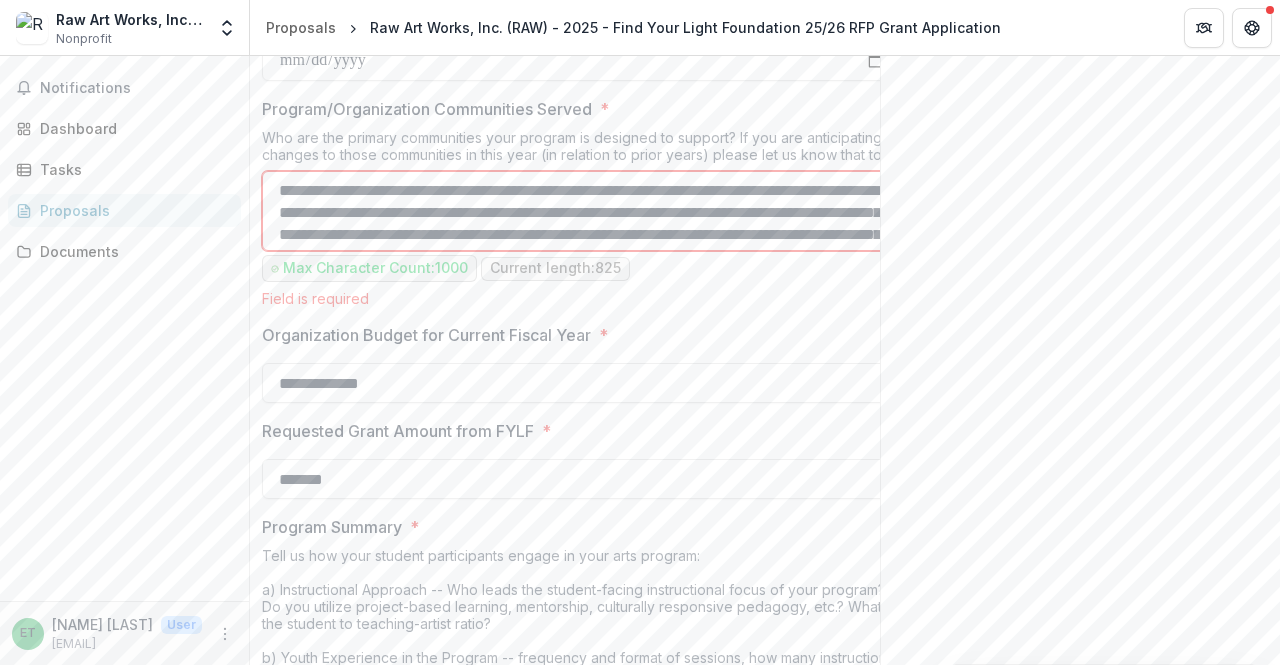 type on "**********" 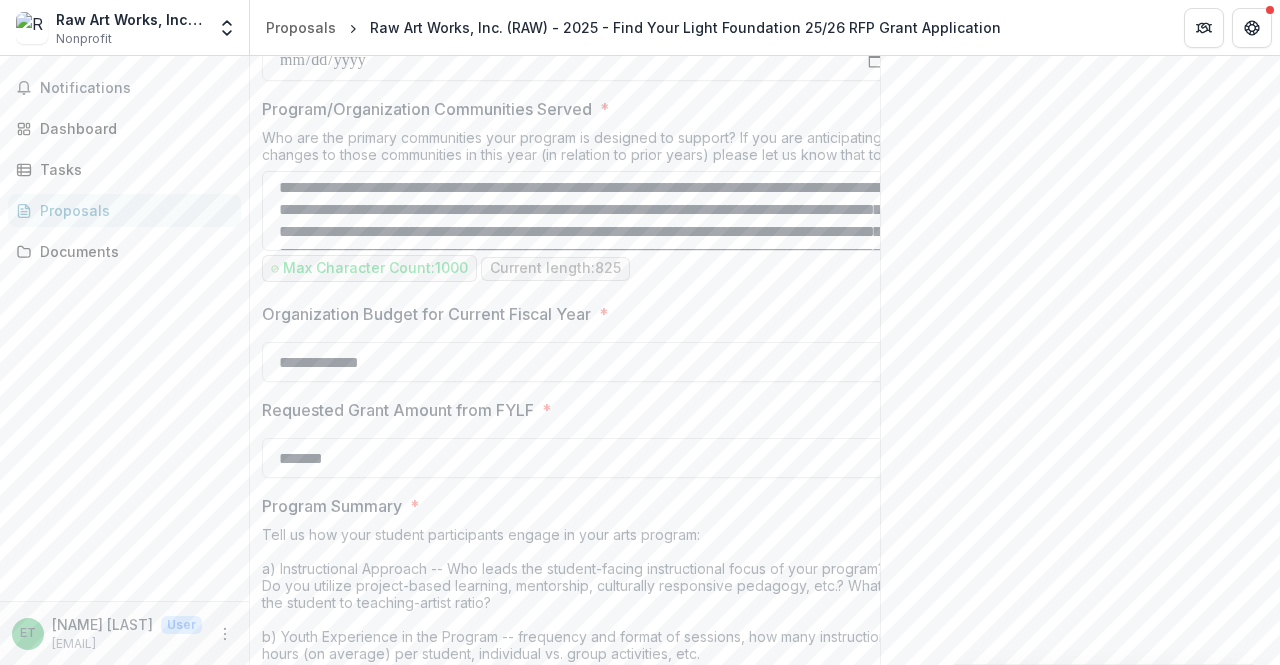 scroll, scrollTop: 0, scrollLeft: 0, axis: both 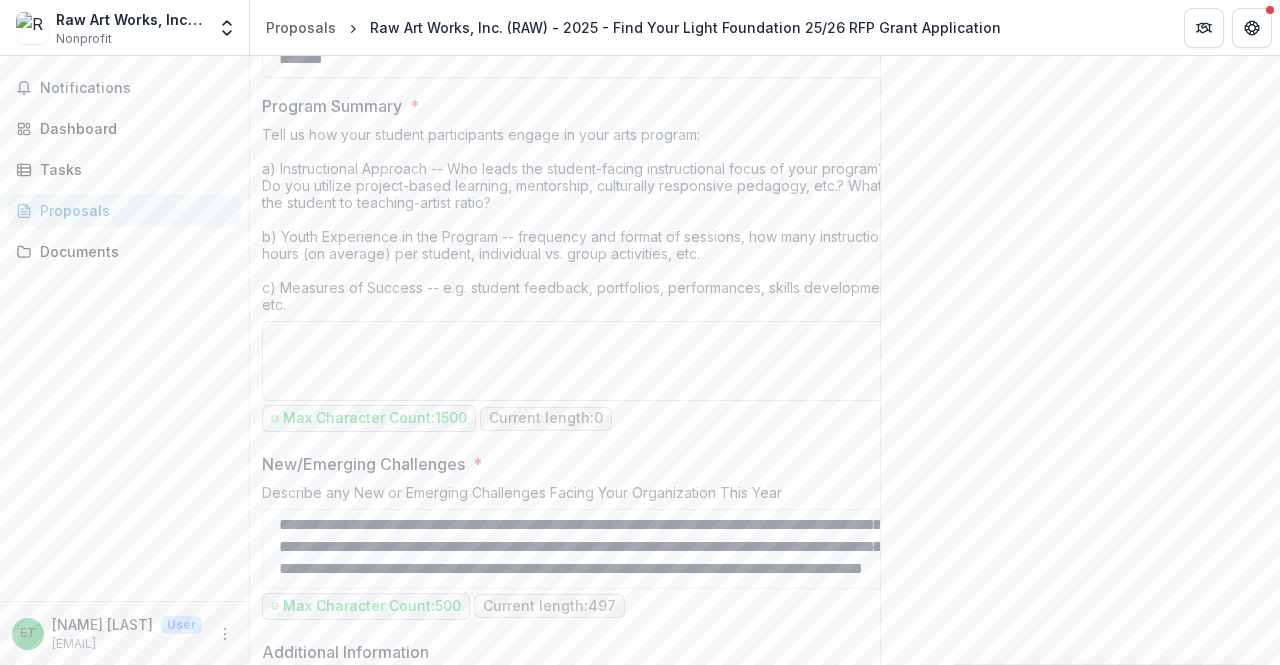 click on "Program Summary *" at bounding box center [582, 361] 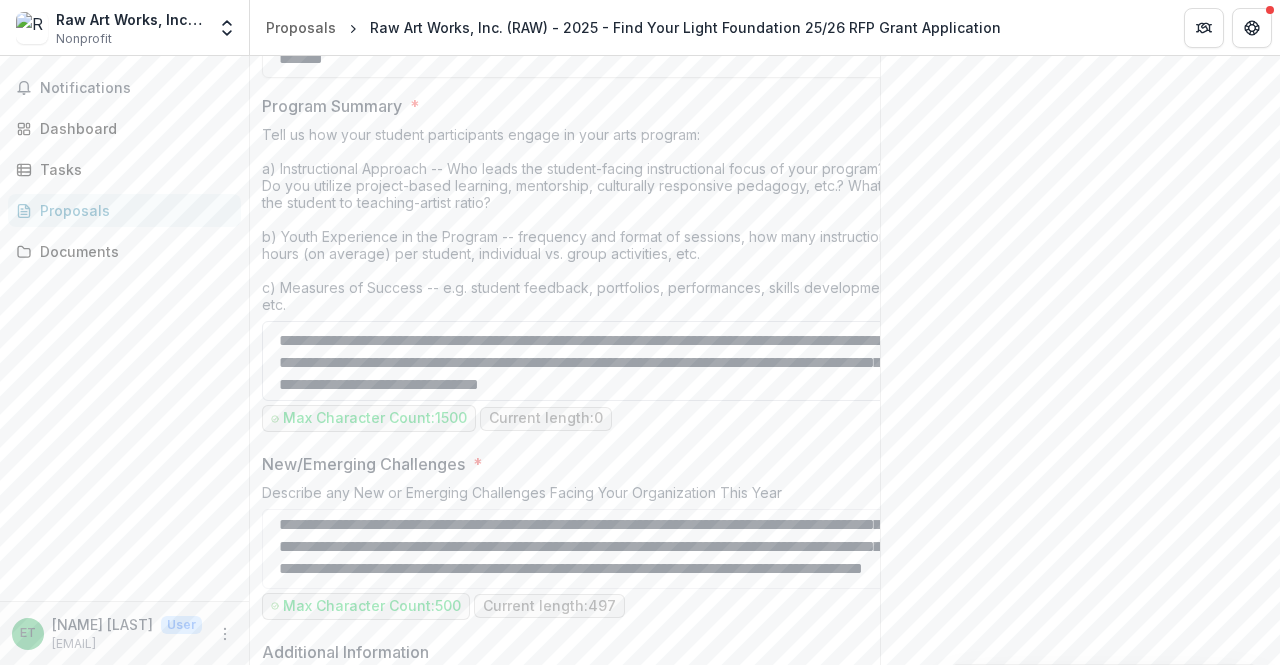 scroll, scrollTop: 456, scrollLeft: 0, axis: vertical 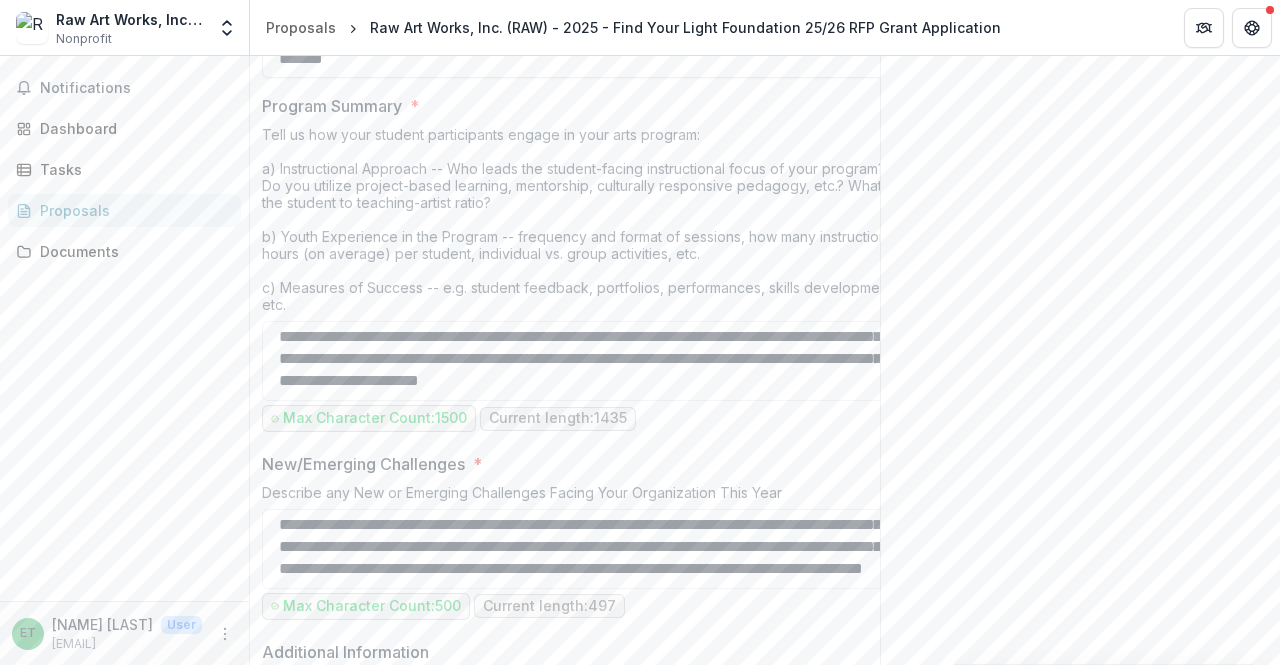 type on "**********" 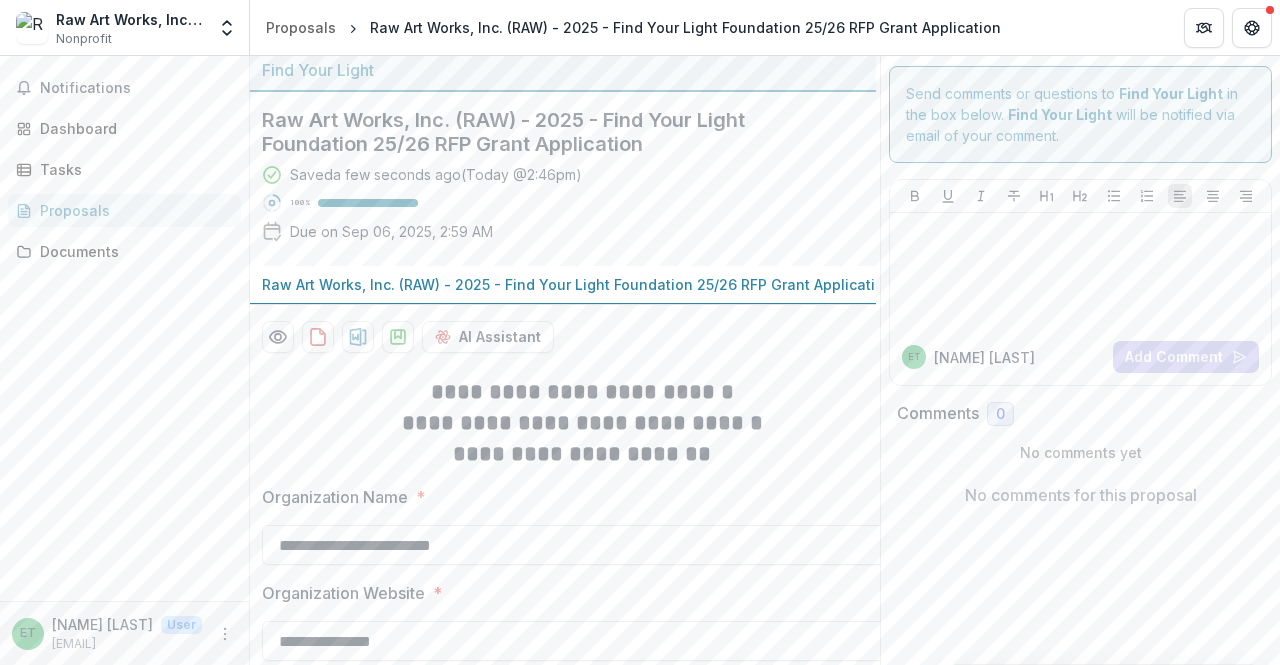 scroll, scrollTop: 0, scrollLeft: 0, axis: both 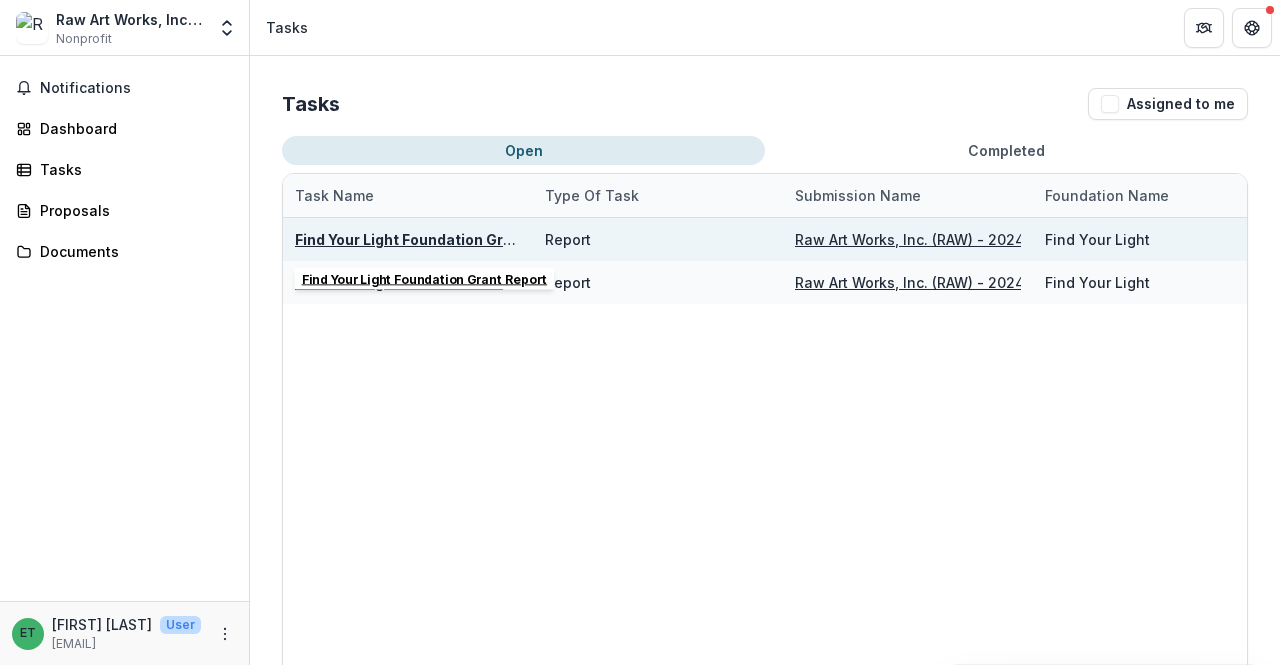 click on "Find Your Light Foundation Grant Report" at bounding box center [437, 239] 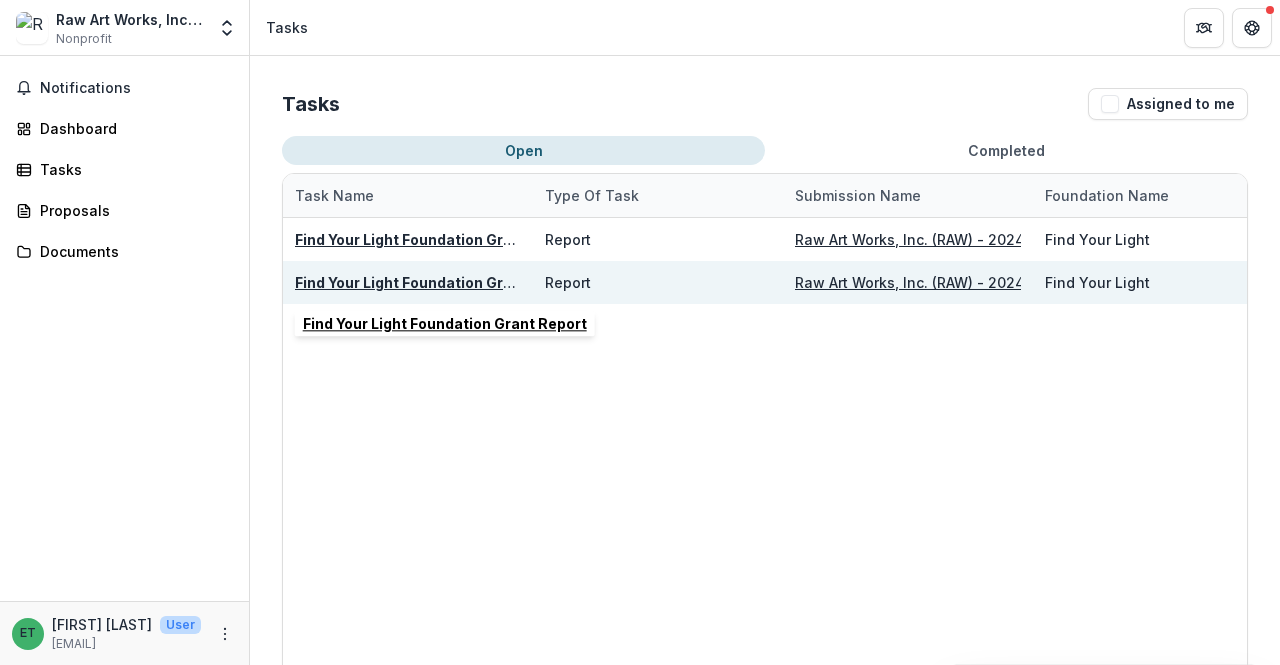 click on "Find Your Light Foundation Grant Report" at bounding box center [437, 282] 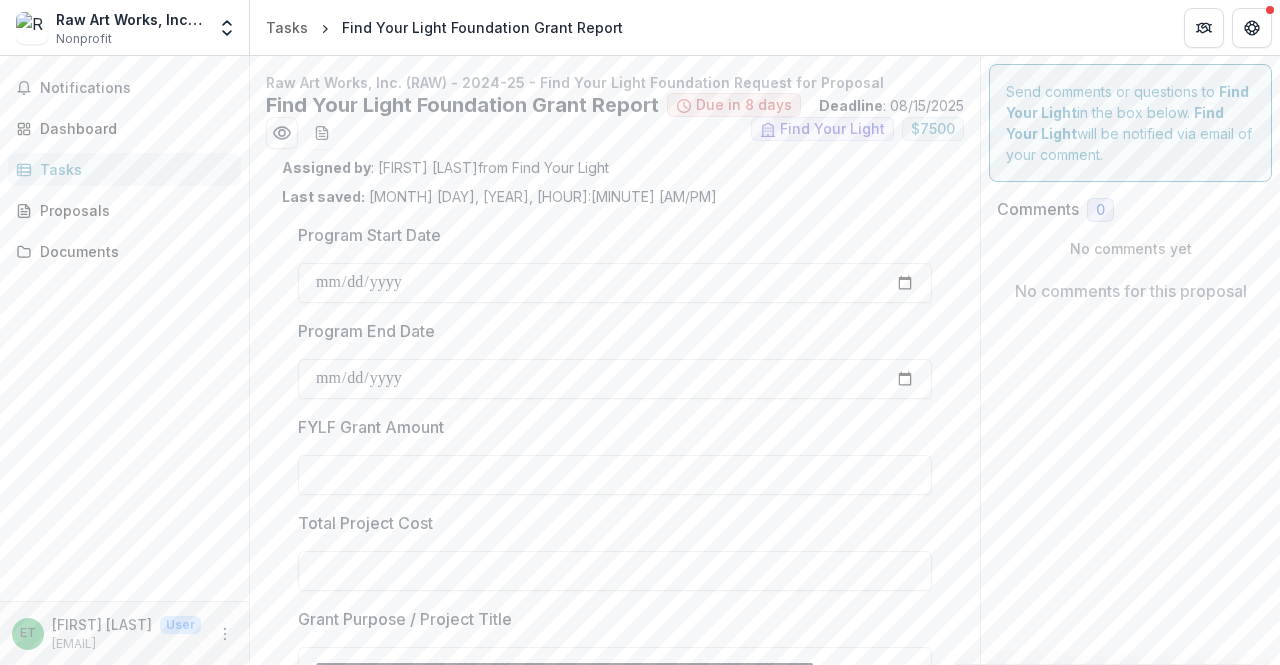 type on "******" 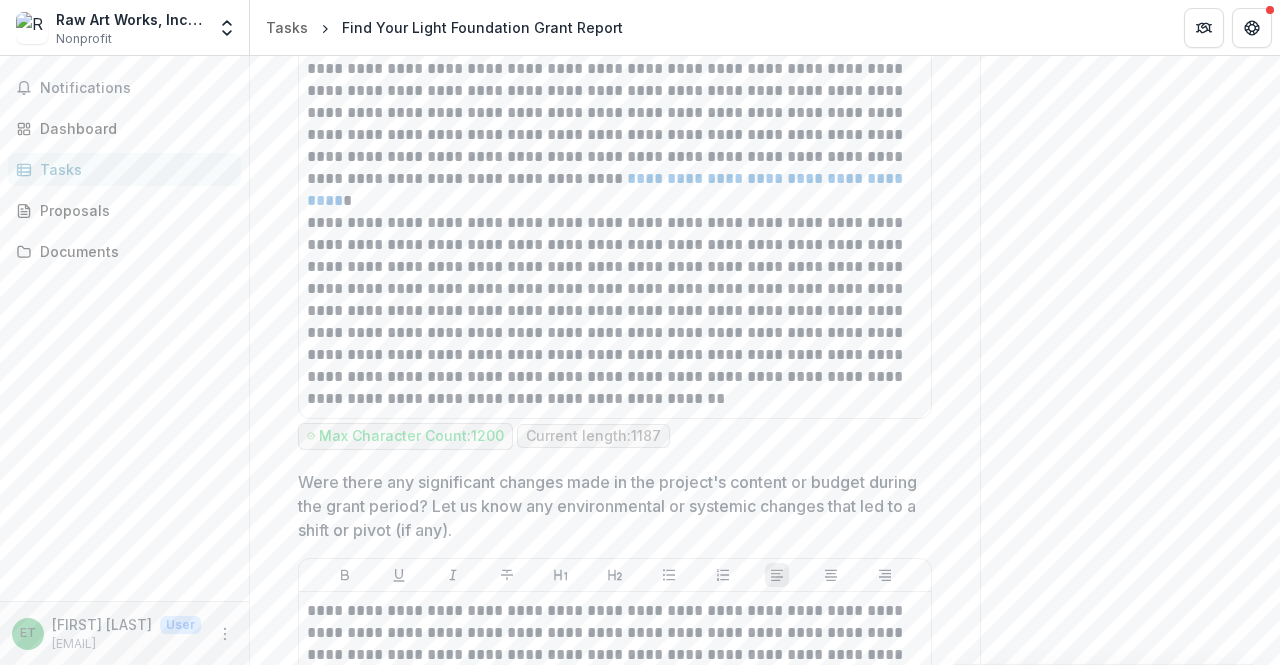 scroll, scrollTop: 1251, scrollLeft: 0, axis: vertical 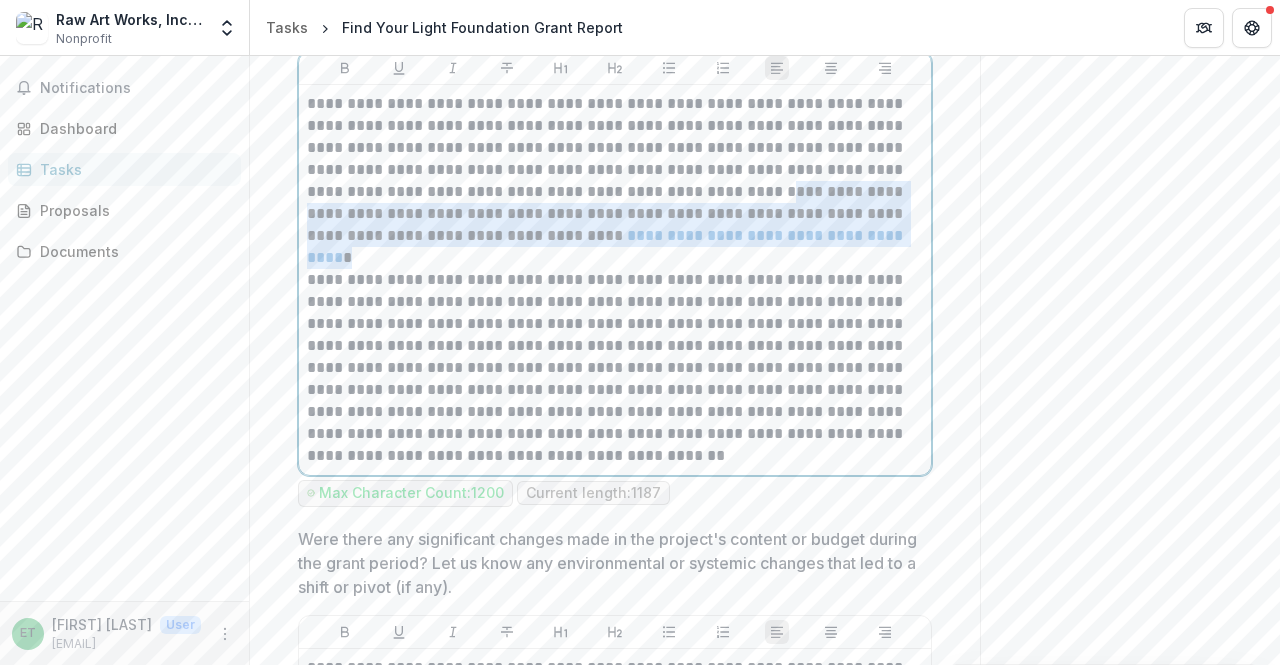 drag, startPoint x: 849, startPoint y: 267, endPoint x: 685, endPoint y: 217, distance: 171.45262 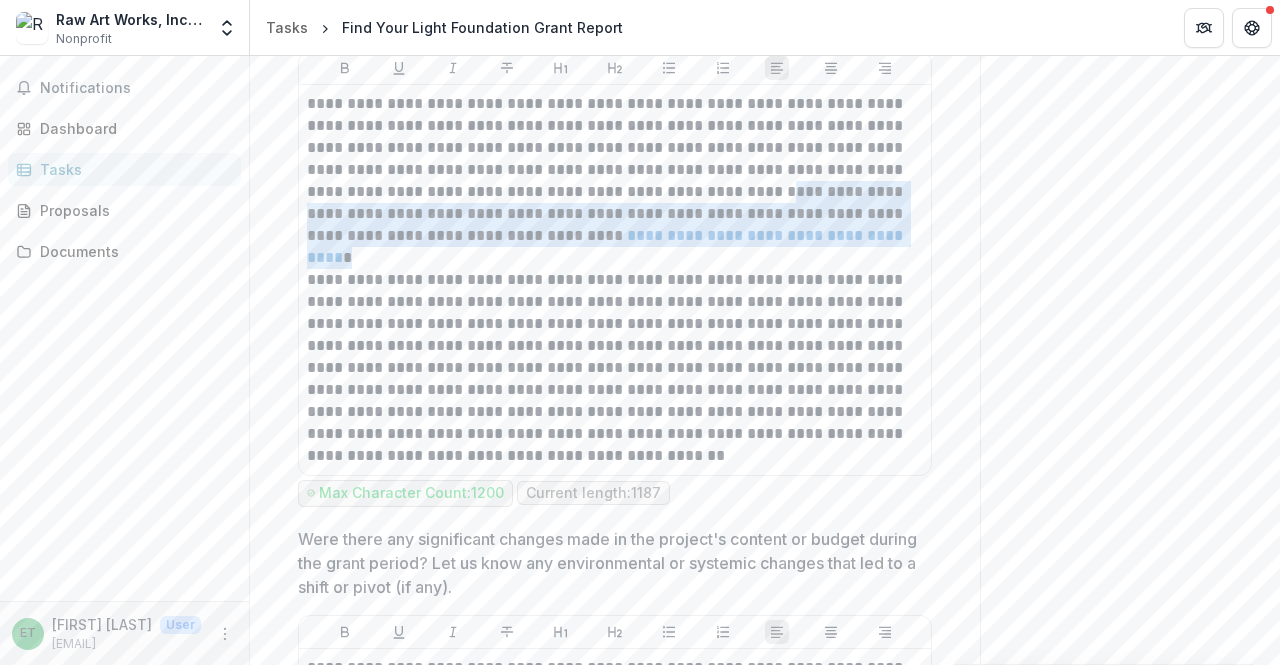 click on "Send comments or questions to   Find Your Light  in the box below.   Find Your Light  will be notified via email of your comment. Comments 0 No comments yet No comments for this proposal ET Elliot T Add Comment" at bounding box center (1130, 1172) 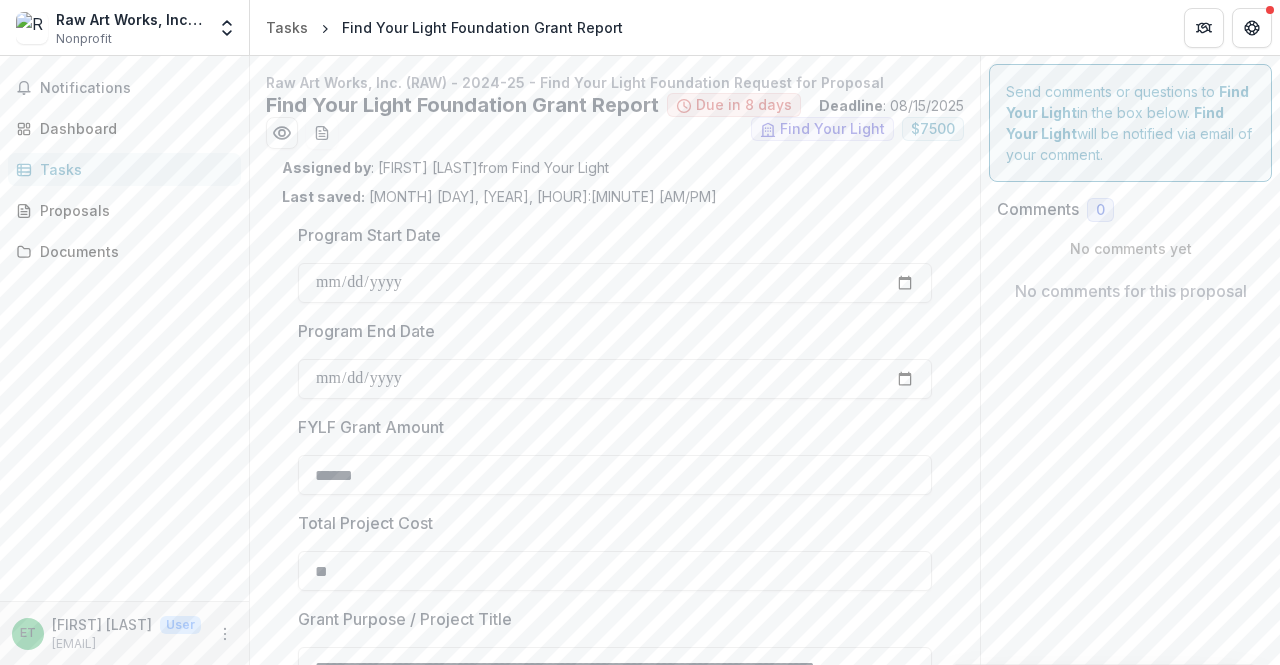 scroll, scrollTop: 0, scrollLeft: 0, axis: both 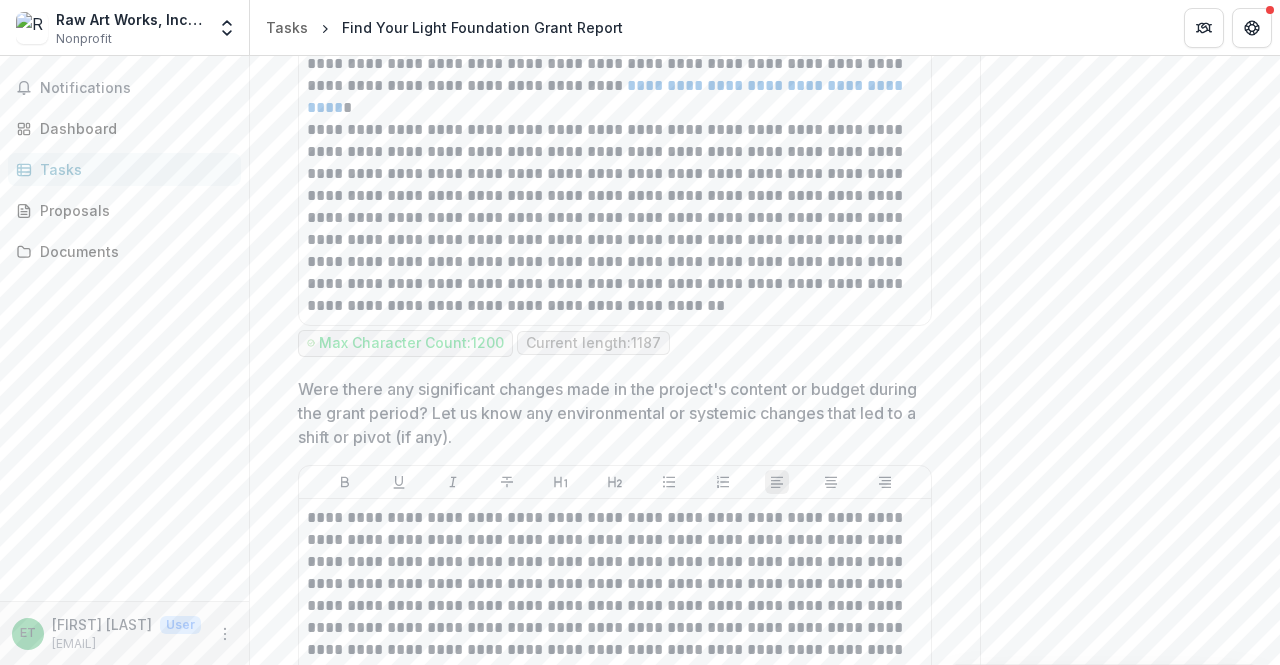 click on "**********" at bounding box center [615, 1061] 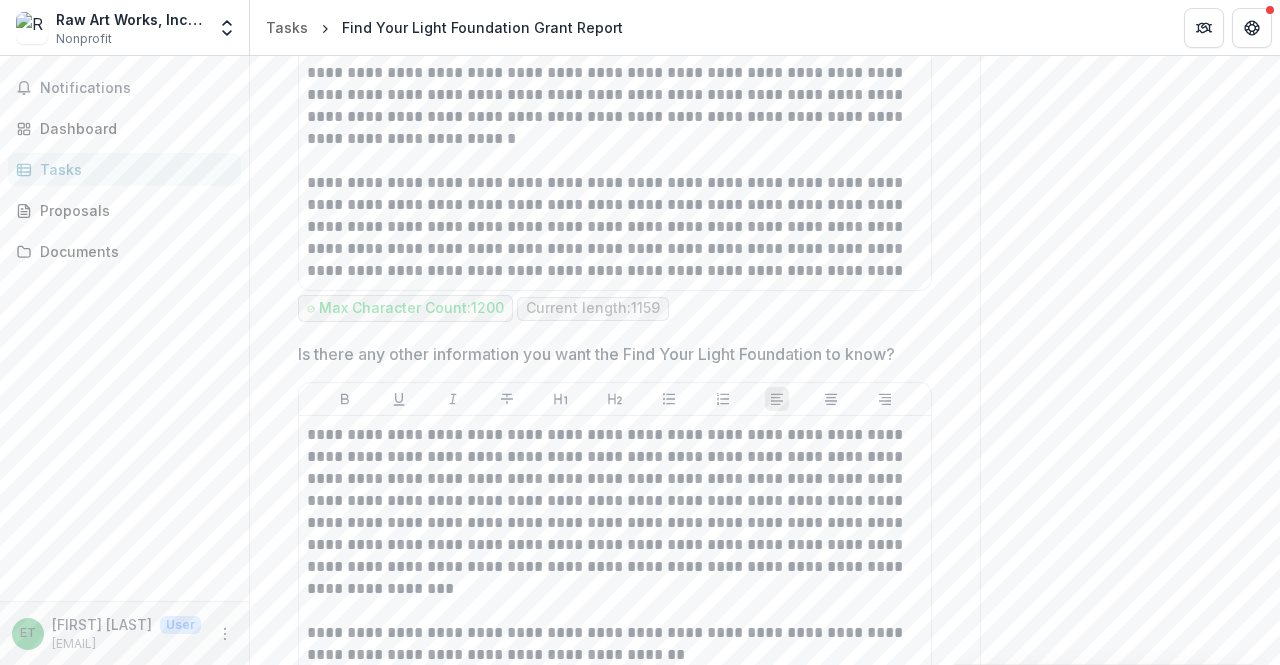 scroll, scrollTop: 4161, scrollLeft: 0, axis: vertical 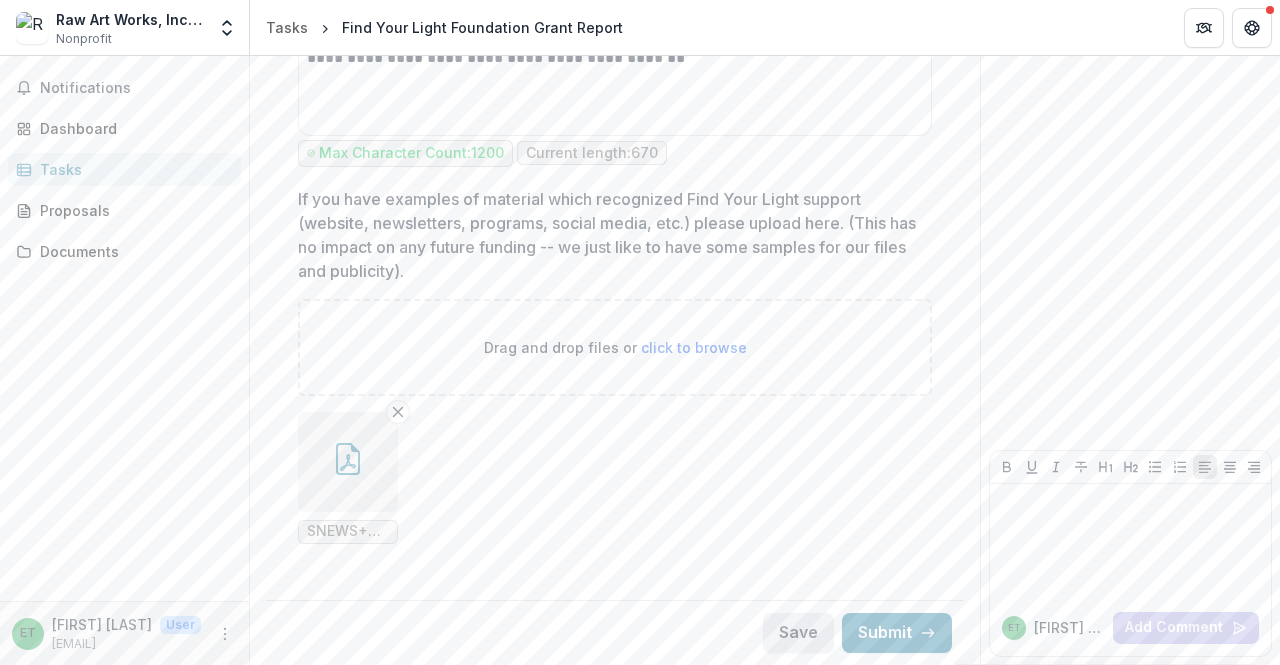 click on "Save" at bounding box center [798, 633] 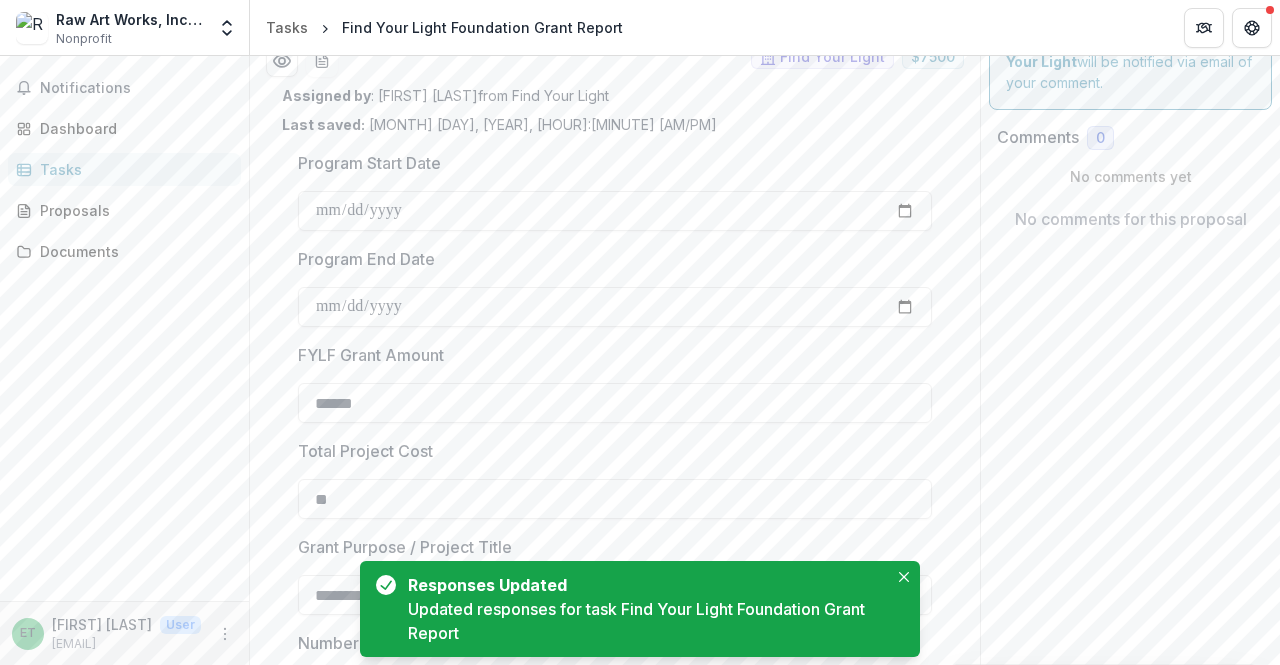 scroll, scrollTop: 0, scrollLeft: 0, axis: both 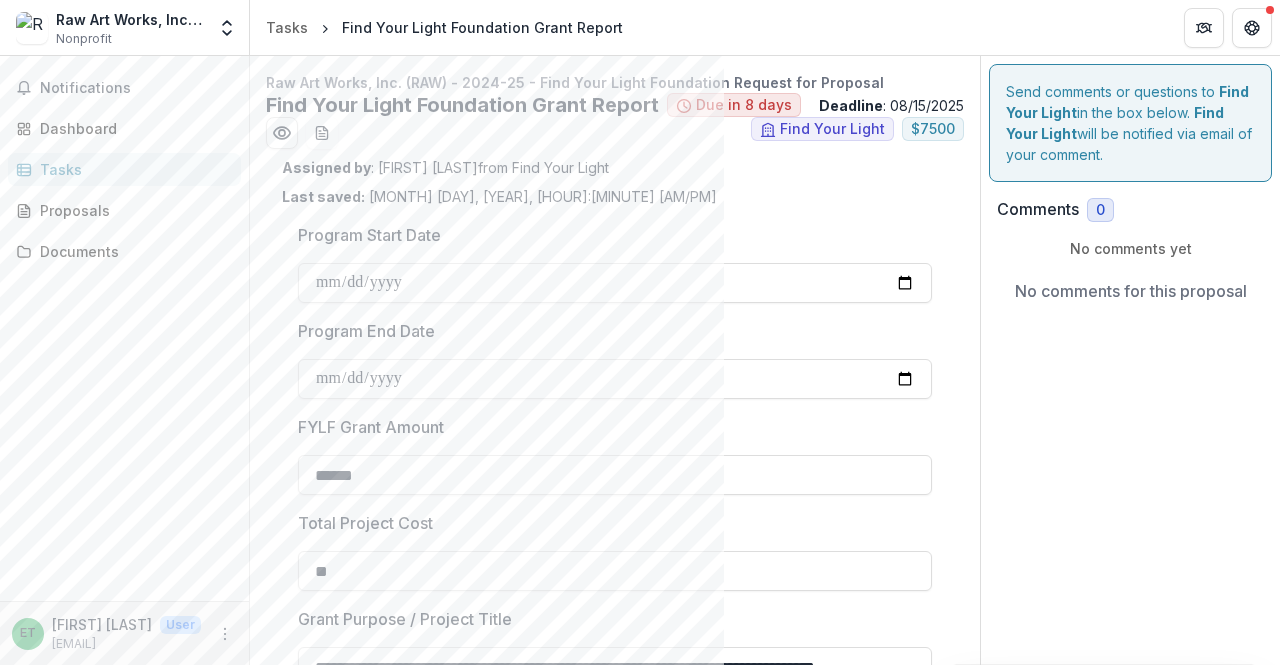 click on "Assigned by :   [FIRST] [LAST]  from   Find Your Light Last saved:   [MONTH] [DAY], [YEAR], [HOUR]:[MINUTE] [AM/PM]" at bounding box center [615, 182] 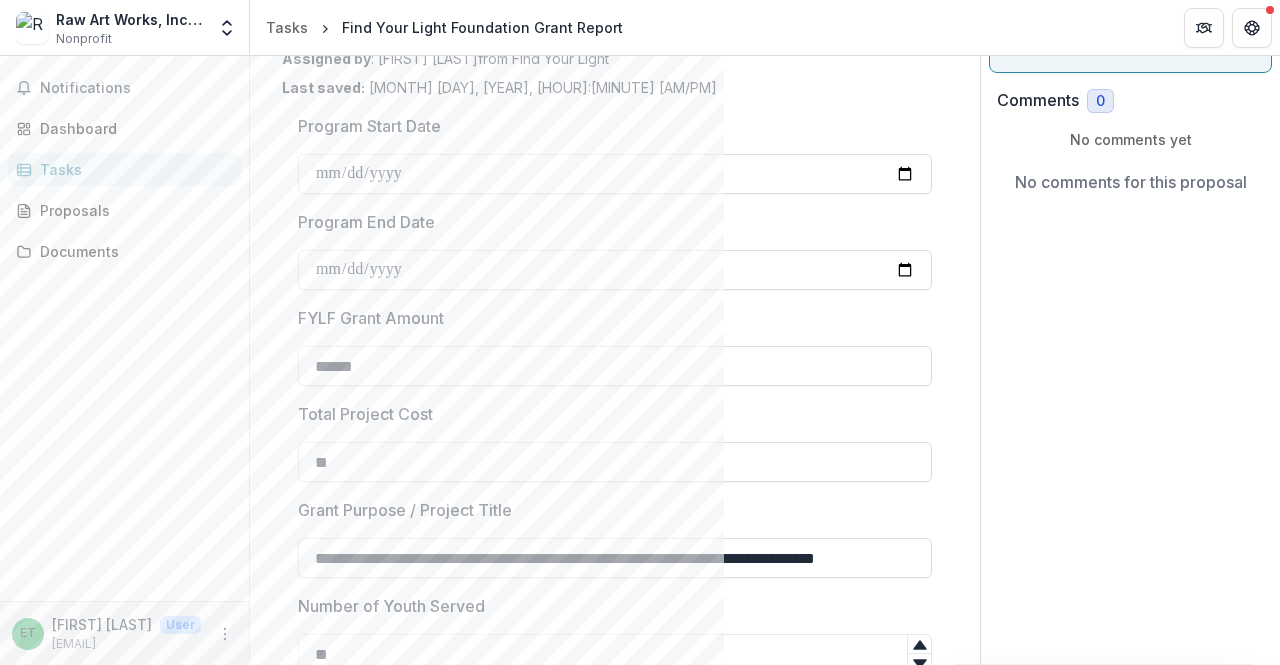 scroll, scrollTop: 200, scrollLeft: 0, axis: vertical 